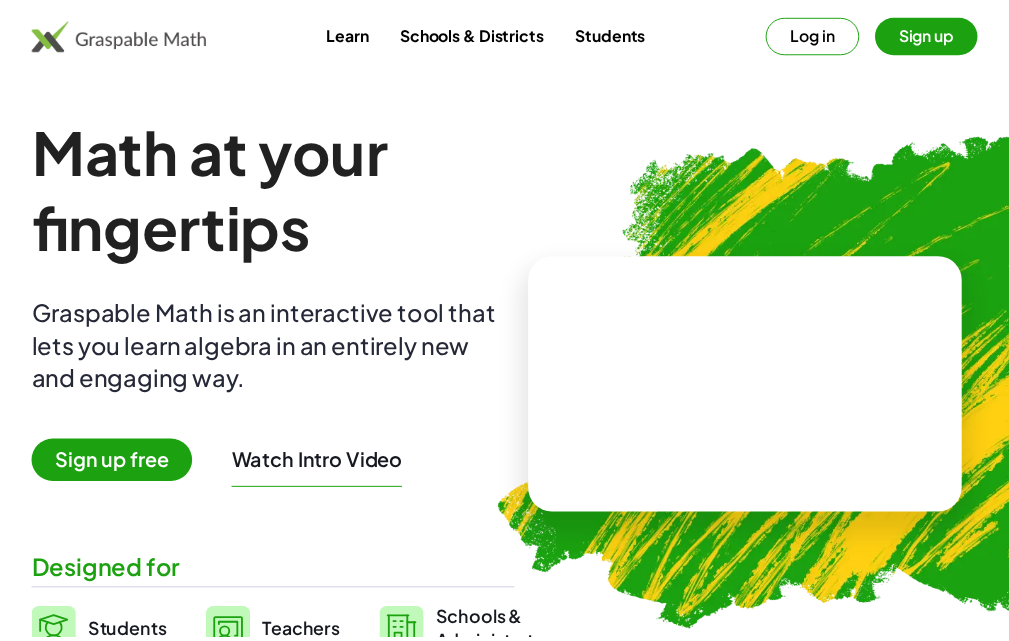 scroll, scrollTop: 0, scrollLeft: 0, axis: both 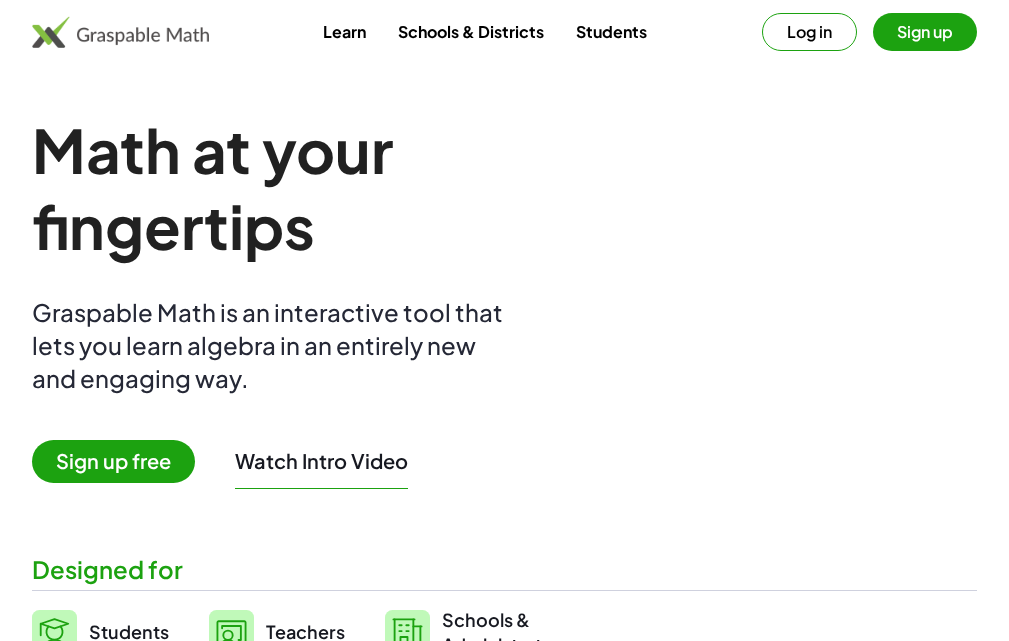 click at bounding box center [505, 965] 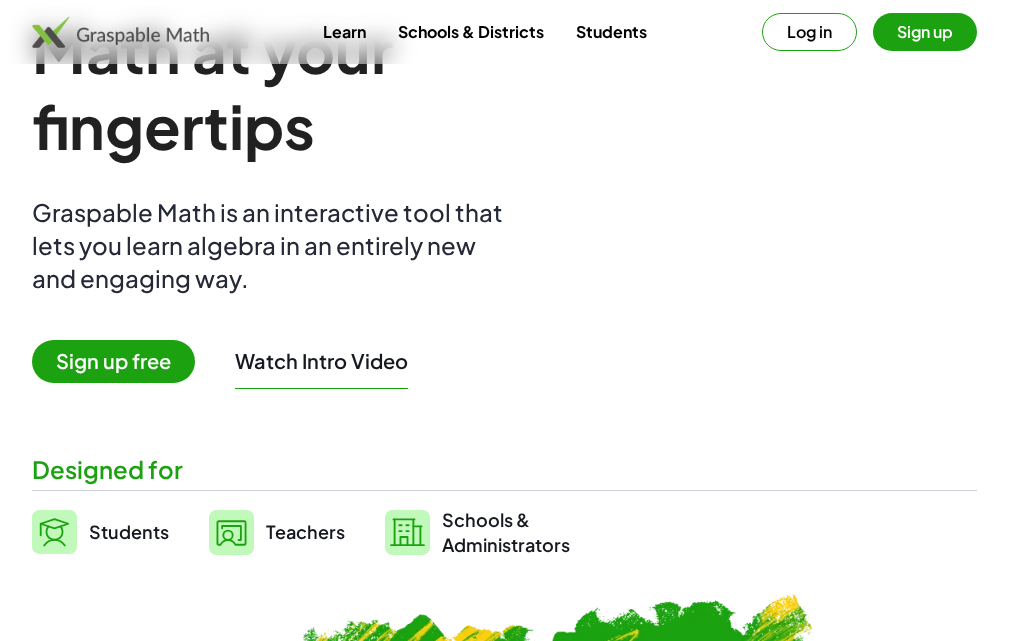 scroll, scrollTop: 0, scrollLeft: 0, axis: both 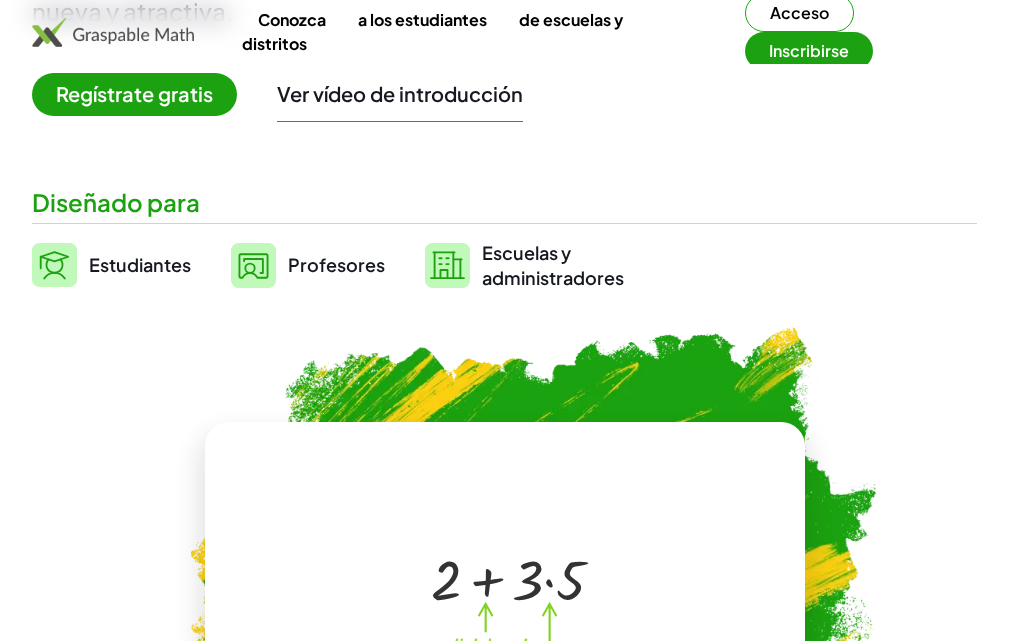 click on "Profesores" at bounding box center (336, 264) 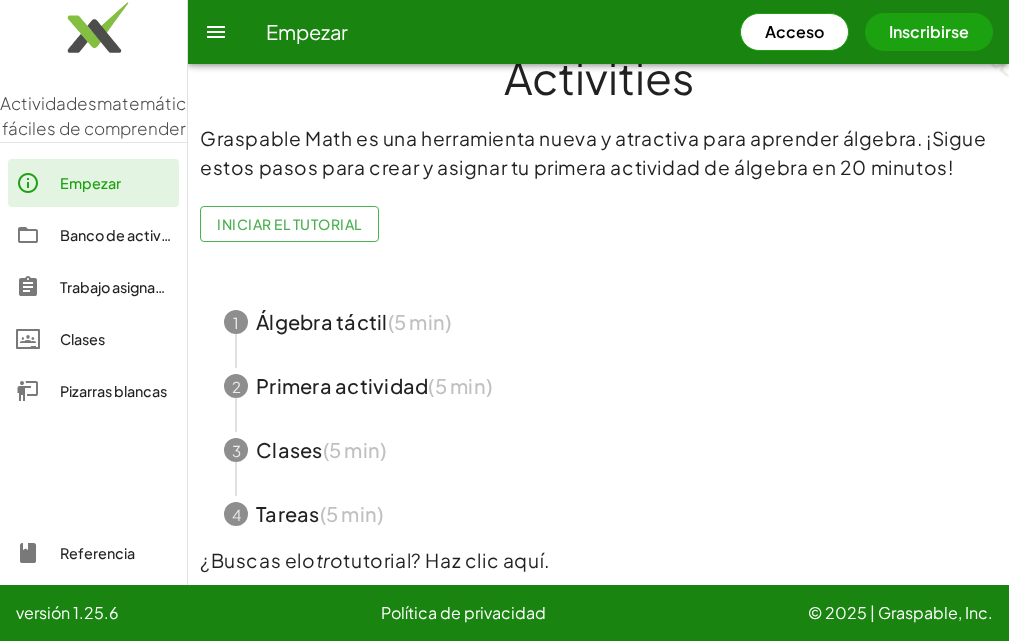 scroll, scrollTop: 178, scrollLeft: 0, axis: vertical 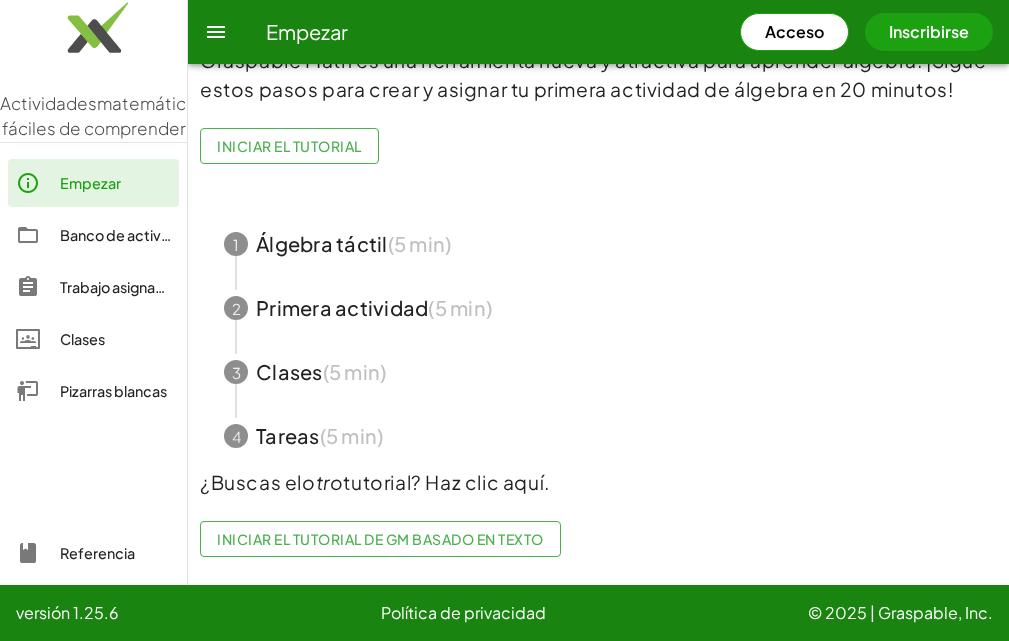 click at bounding box center [598, 244] 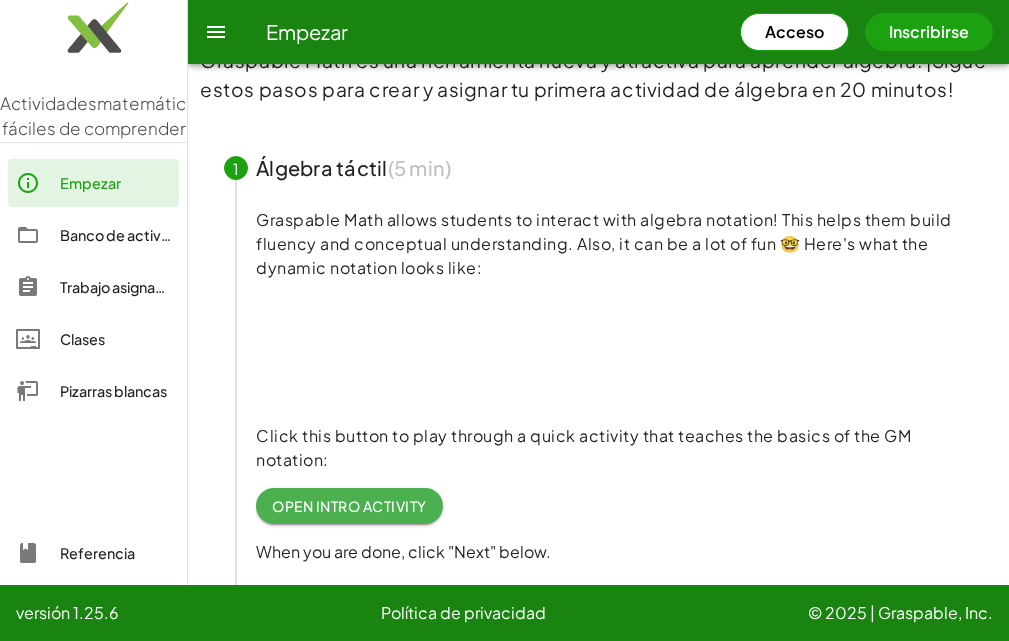 scroll, scrollTop: 178, scrollLeft: 0, axis: vertical 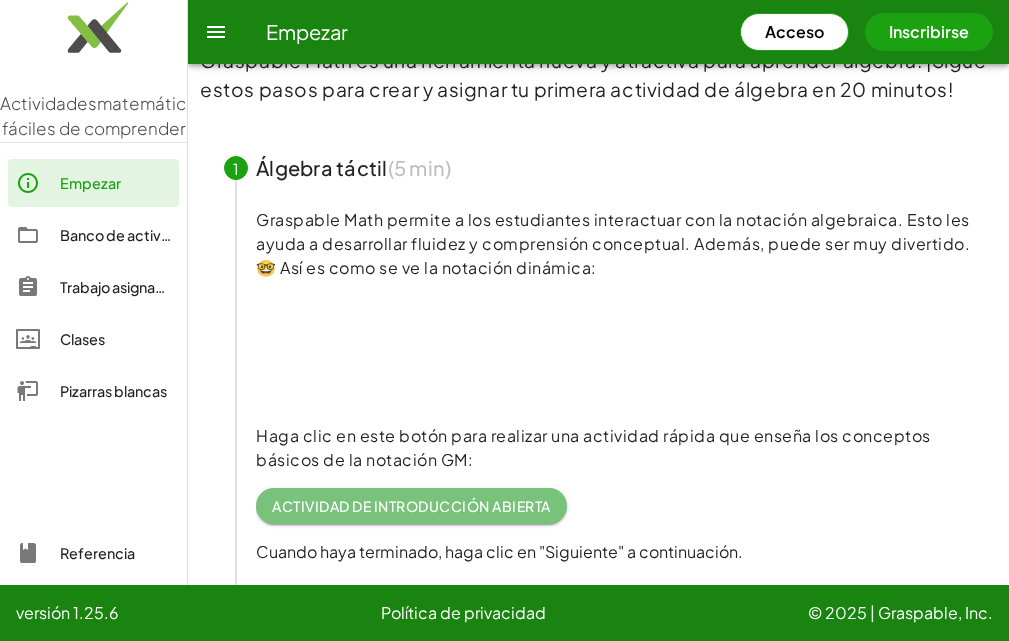 click on "Actividad de introducción abierta" at bounding box center [411, 506] 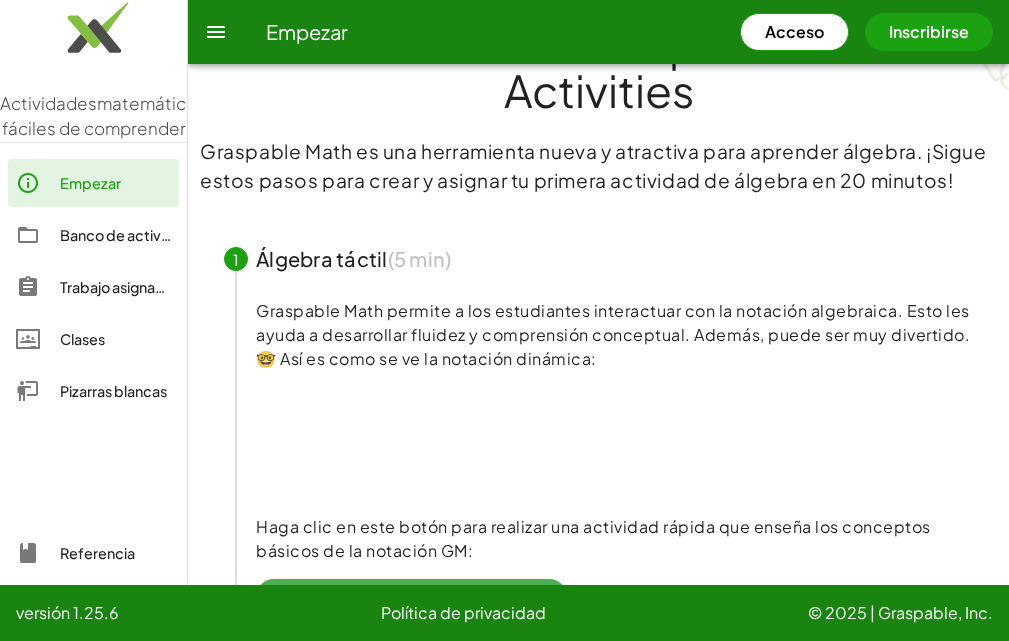 scroll, scrollTop: 0, scrollLeft: 0, axis: both 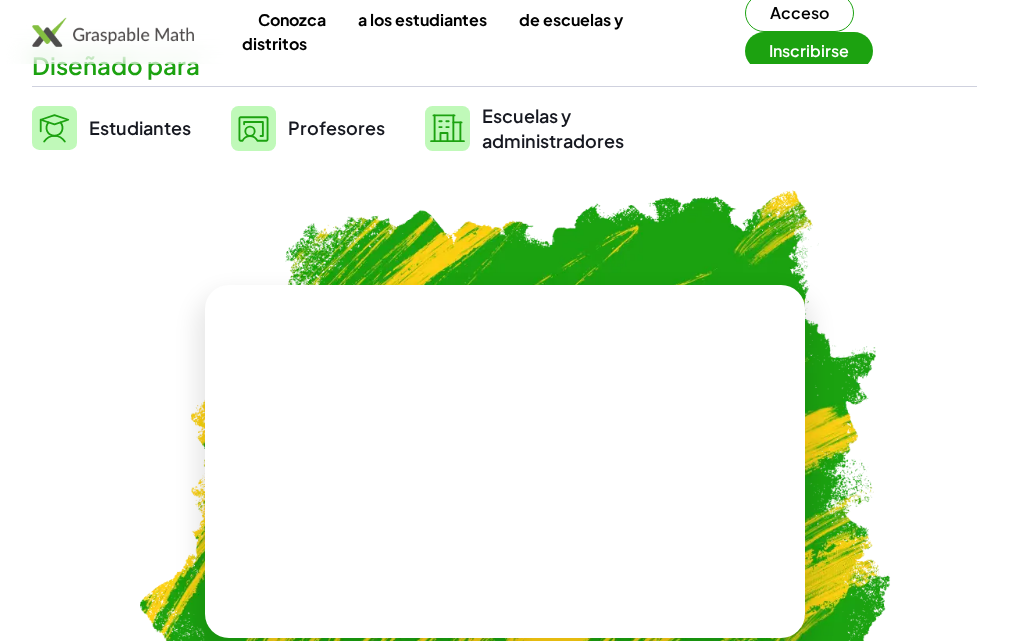 click on "Profesores" at bounding box center [308, 128] 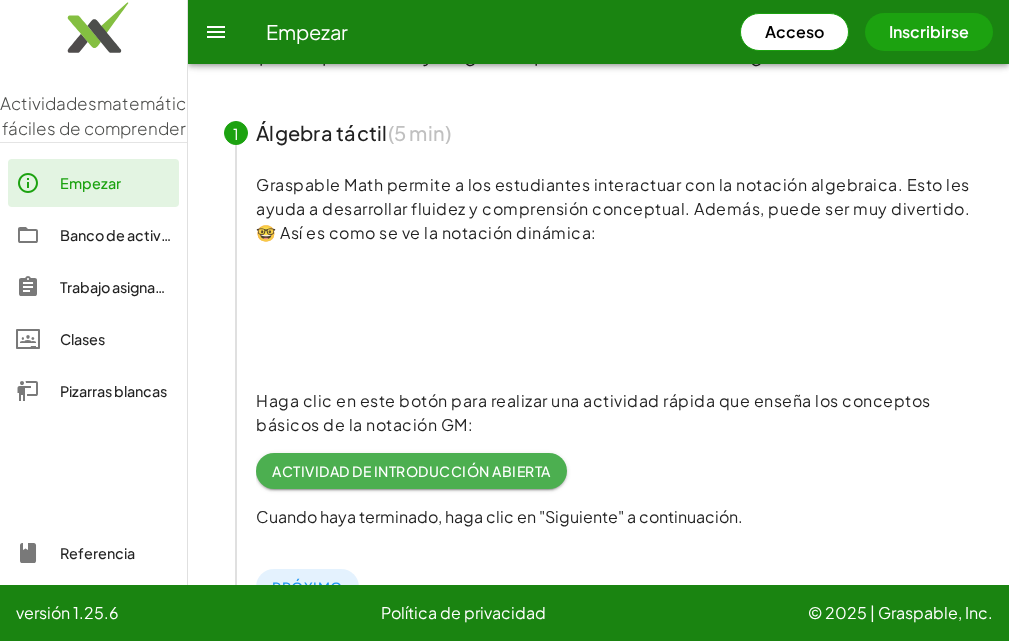 scroll, scrollTop: 158, scrollLeft: 0, axis: vertical 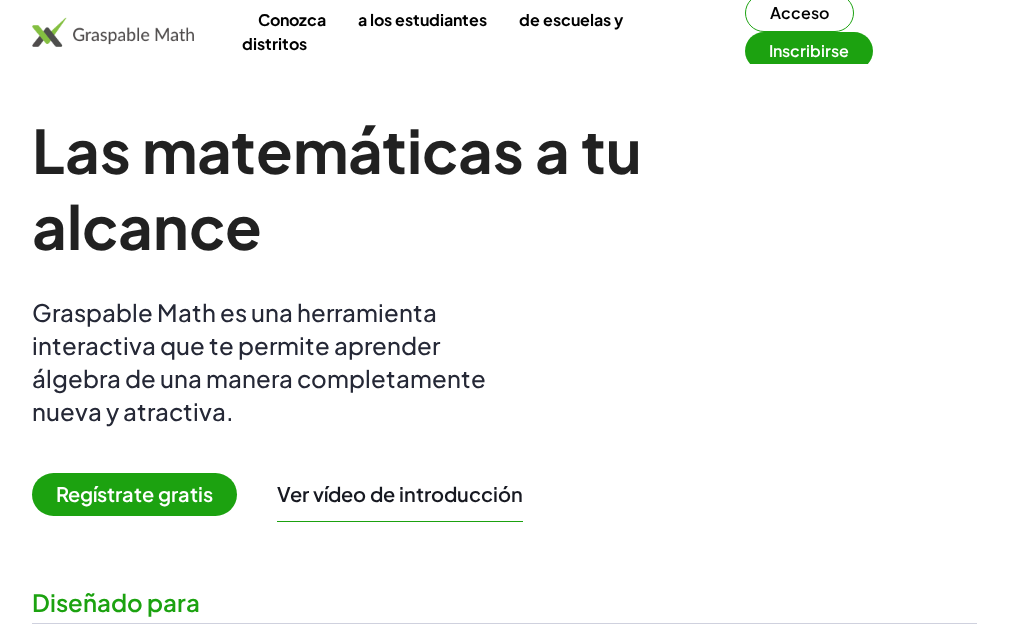 click at bounding box center (505, 998) 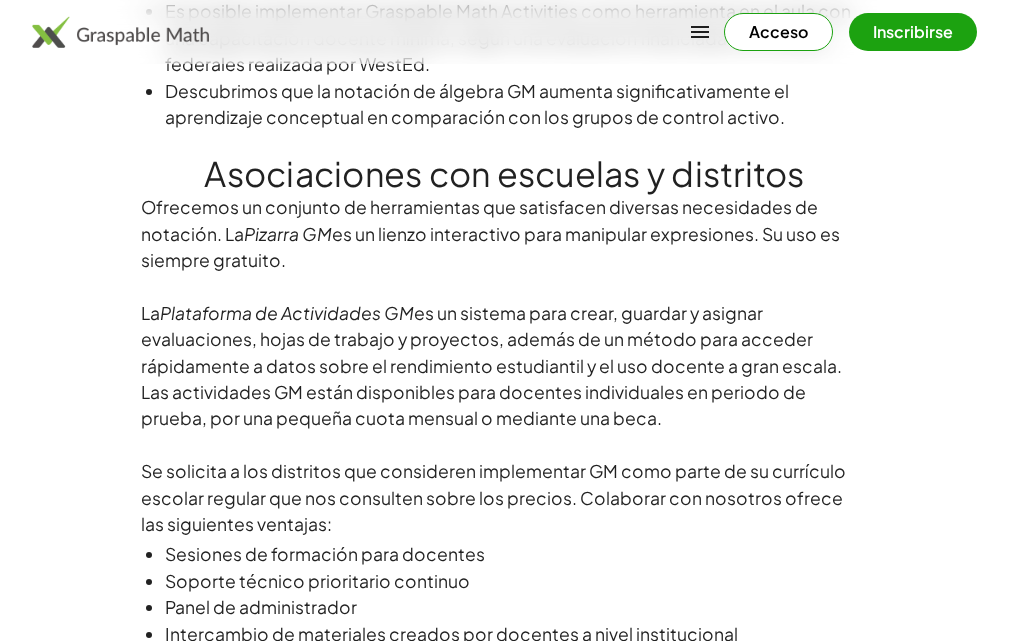 scroll, scrollTop: 1611, scrollLeft: 0, axis: vertical 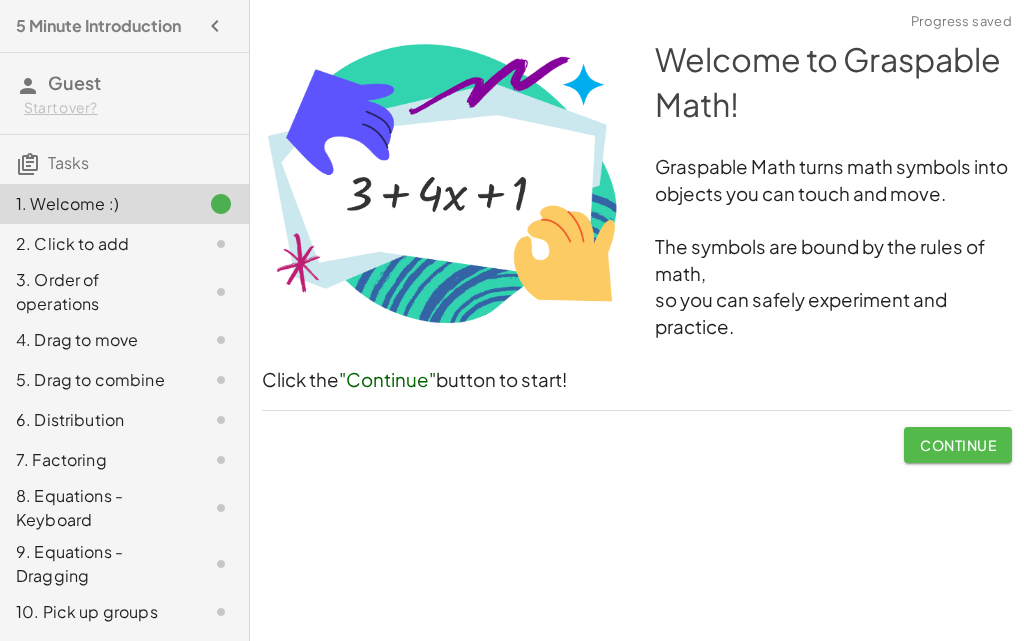 click on "Continue" 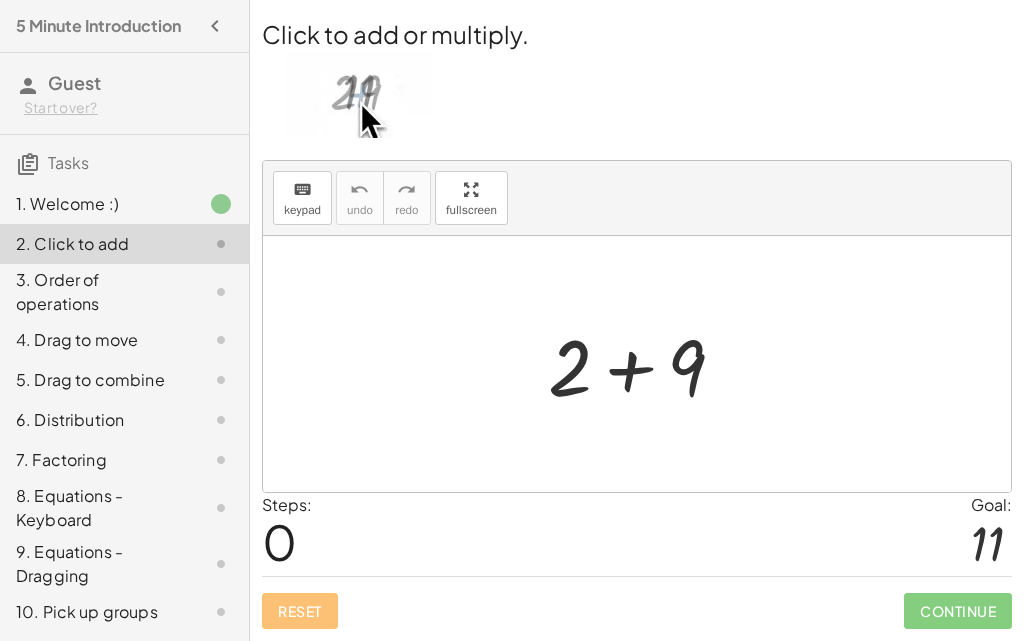 click on "0" at bounding box center (279, 541) 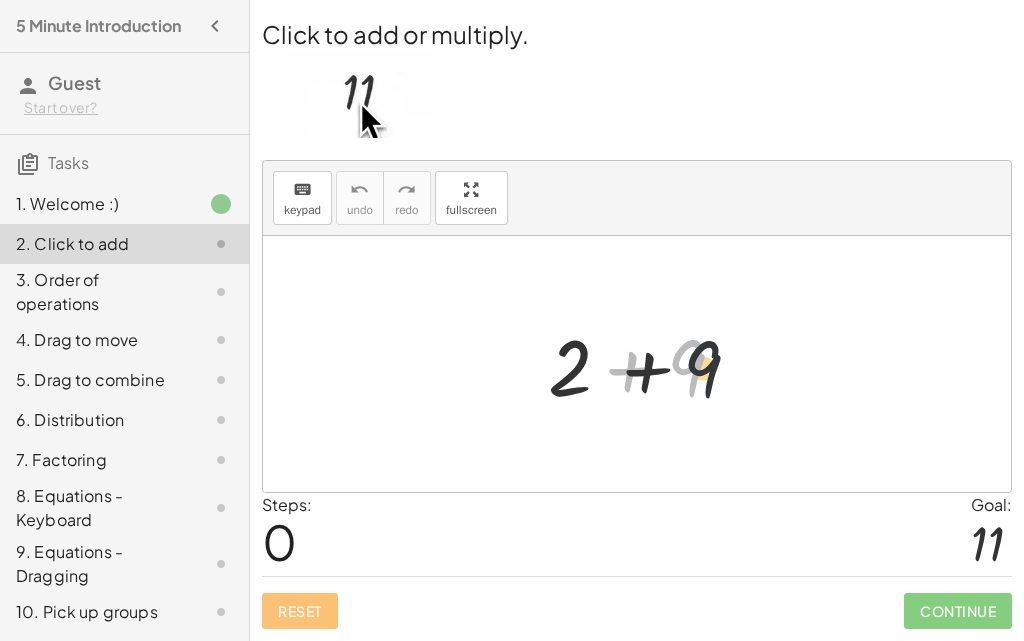 drag, startPoint x: 722, startPoint y: 381, endPoint x: 770, endPoint y: 378, distance: 48.09366 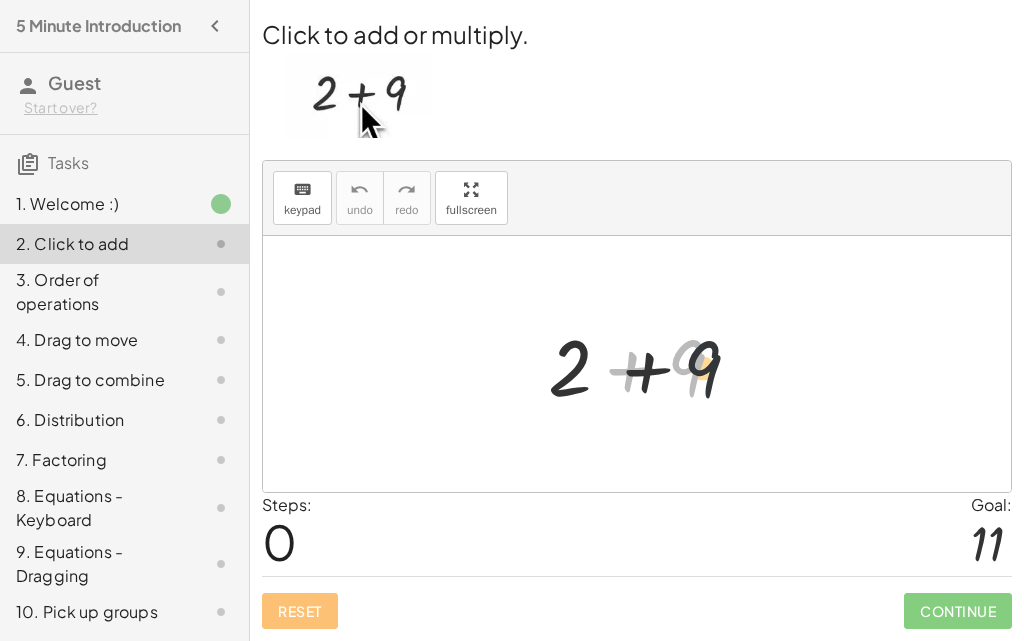 click on "+ 9 + 2 + 9" at bounding box center (637, 364) 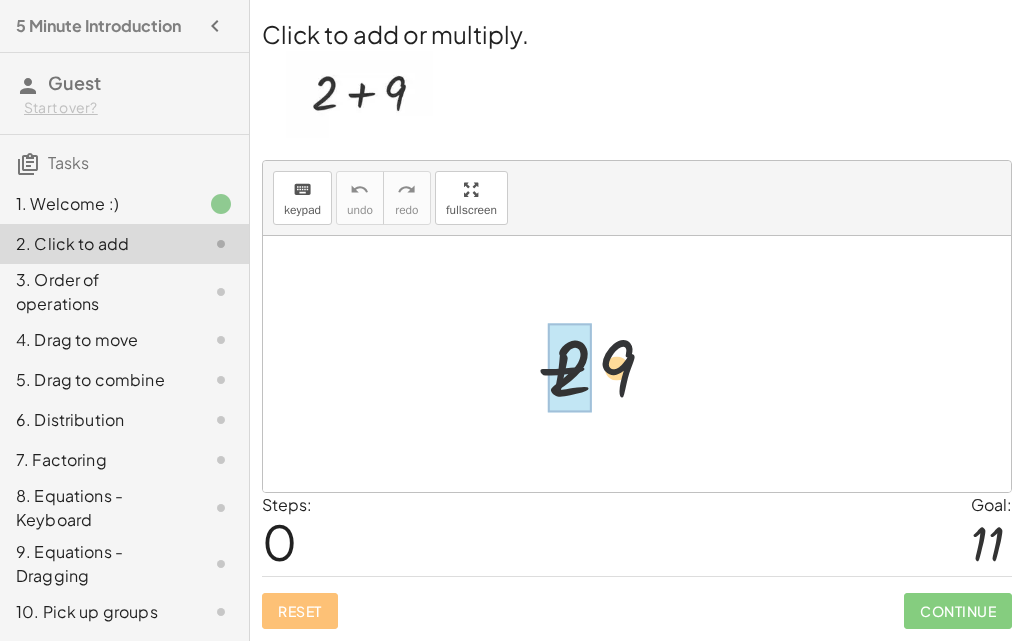 drag, startPoint x: 682, startPoint y: 376, endPoint x: 572, endPoint y: 383, distance: 110.2225 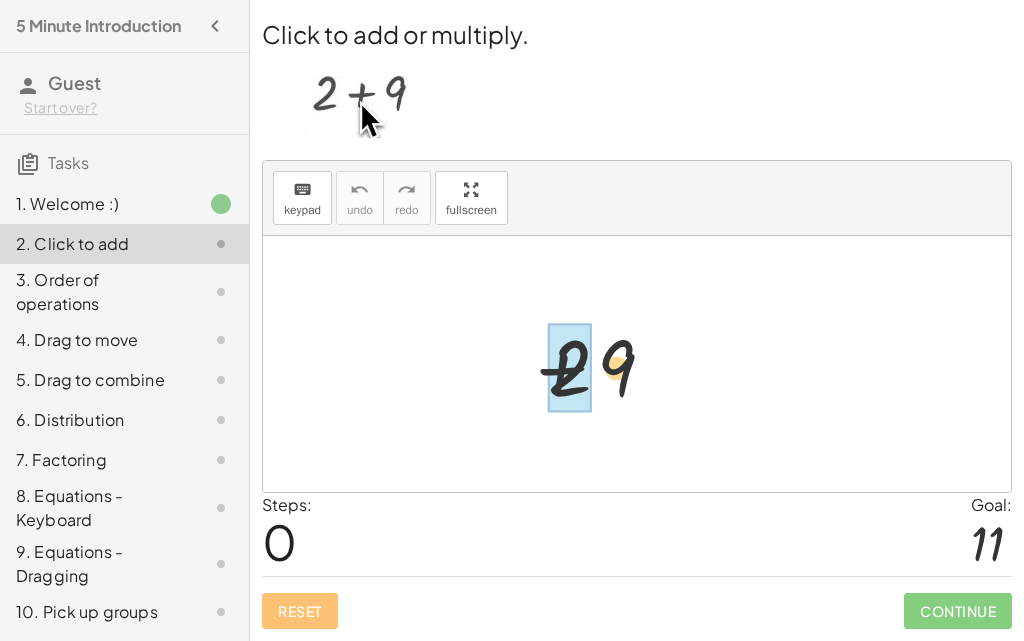 click at bounding box center (644, 364) 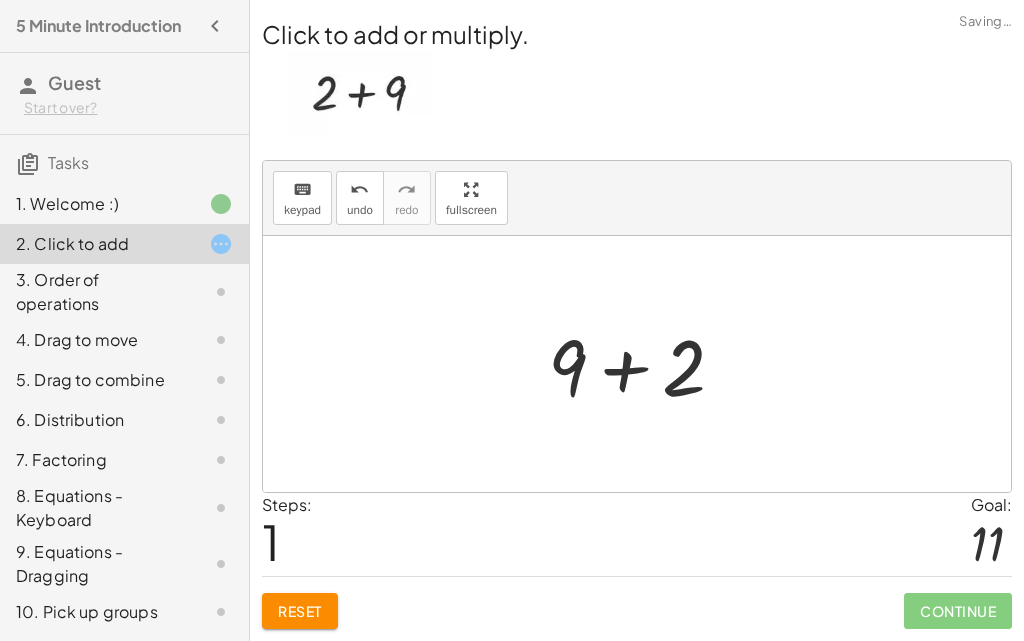 drag, startPoint x: 723, startPoint y: 366, endPoint x: 755, endPoint y: 366, distance: 32 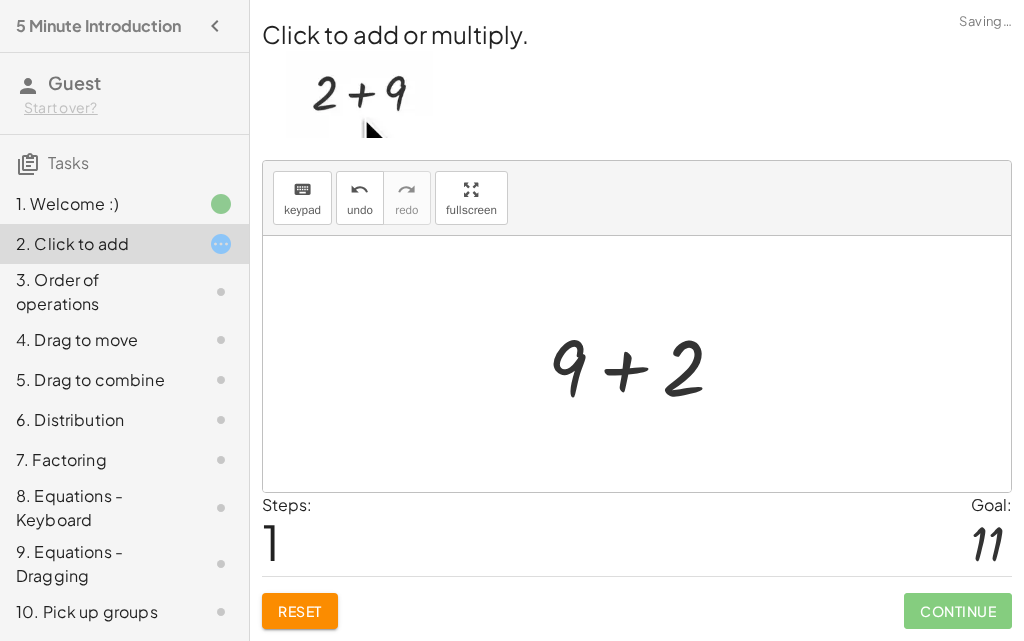click on "+ 2 + 9 + 2 + 9" at bounding box center (637, 364) 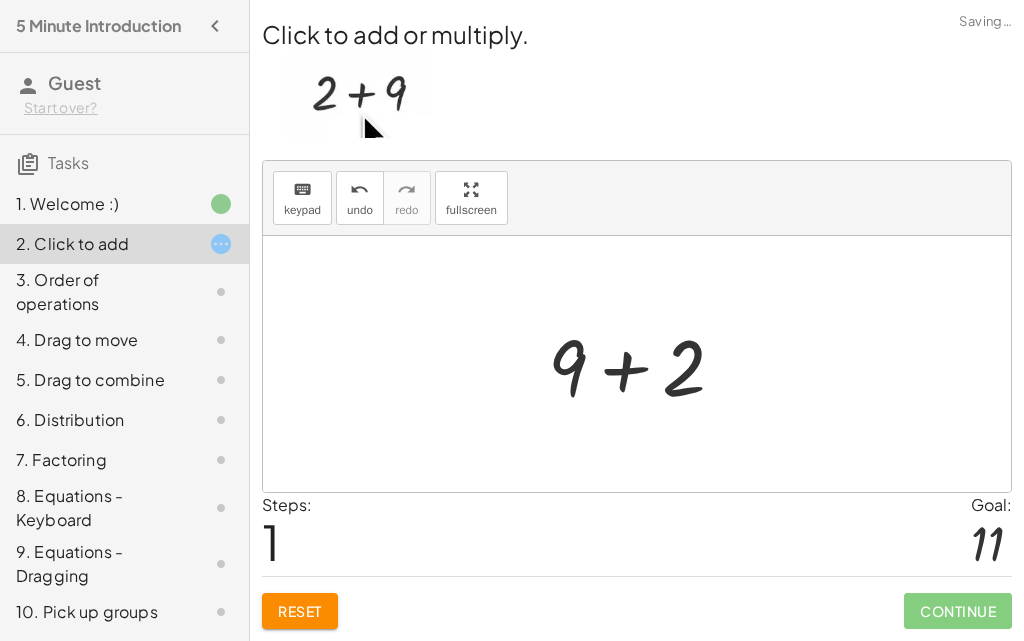 click on "Steps:  1" at bounding box center (287, 534) 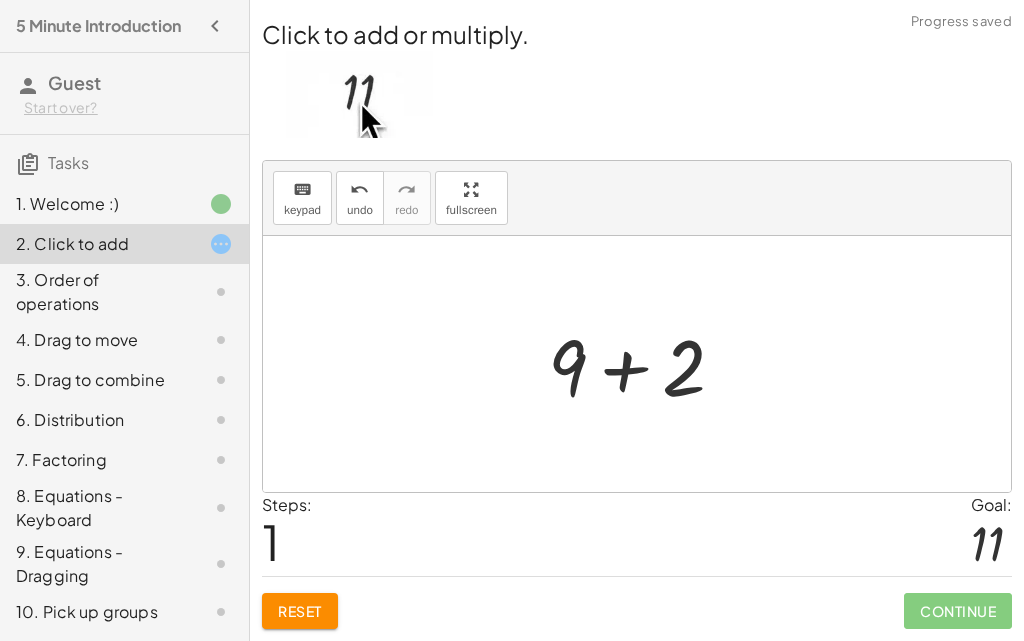 drag, startPoint x: 313, startPoint y: 540, endPoint x: 365, endPoint y: 541, distance: 52.009613 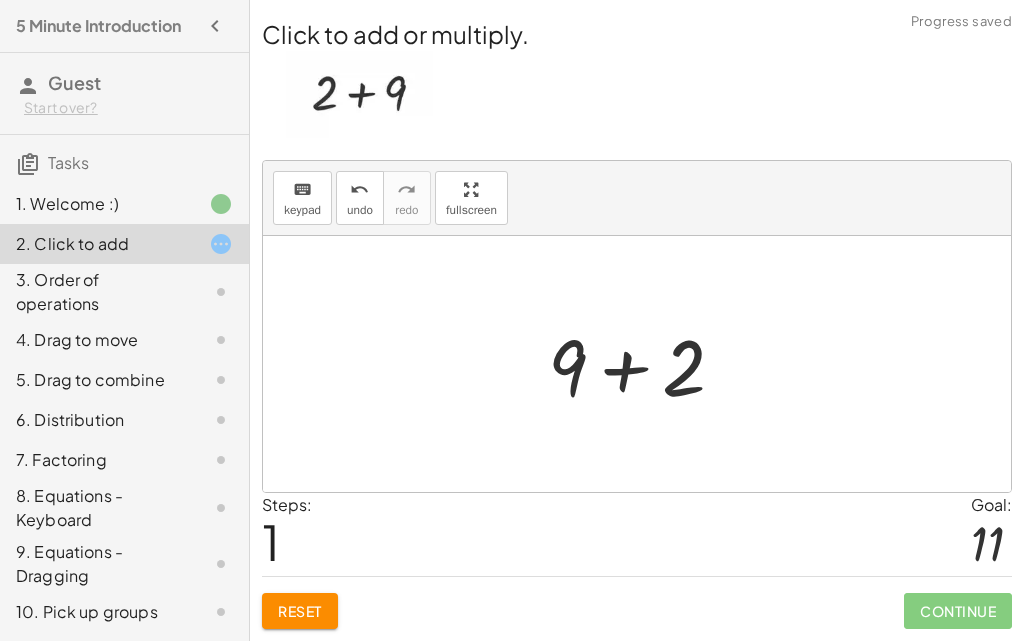 click on "Steps:  1 Goal: 11" at bounding box center [637, 534] 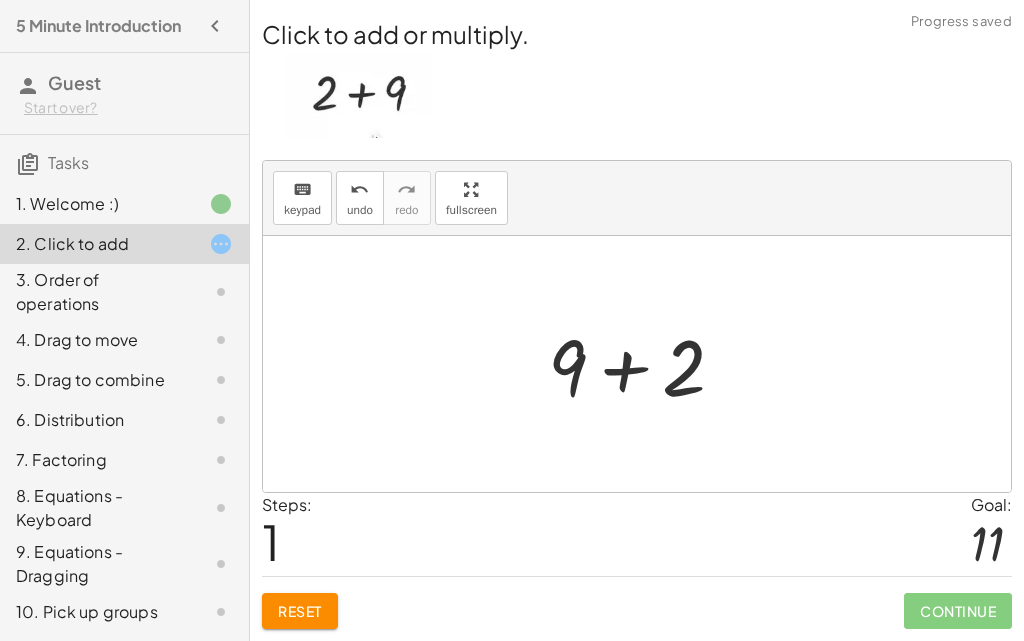 click at bounding box center (987, 543) 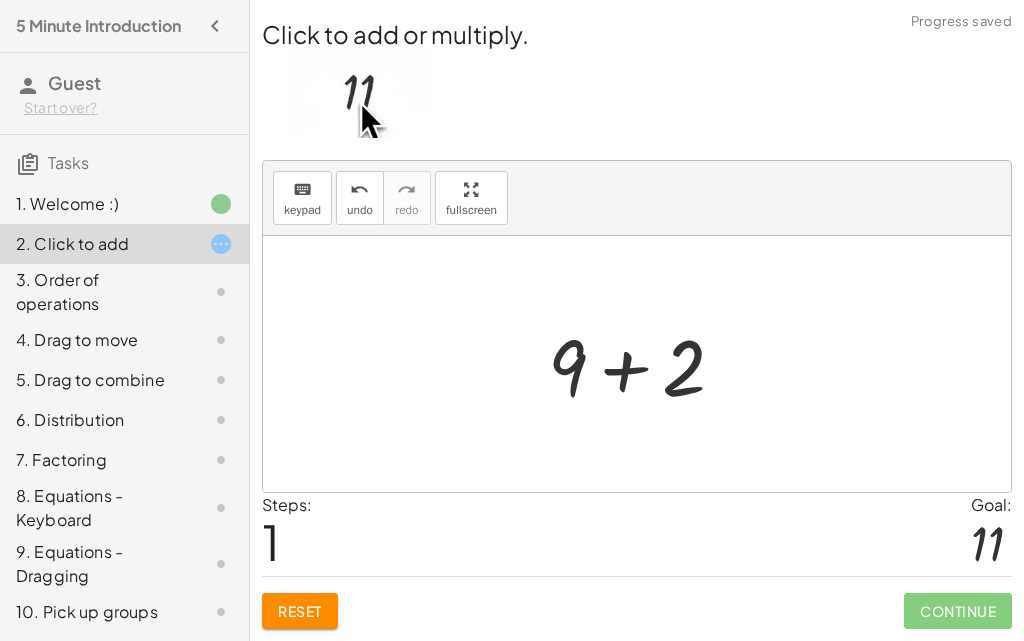 click at bounding box center (987, 543) 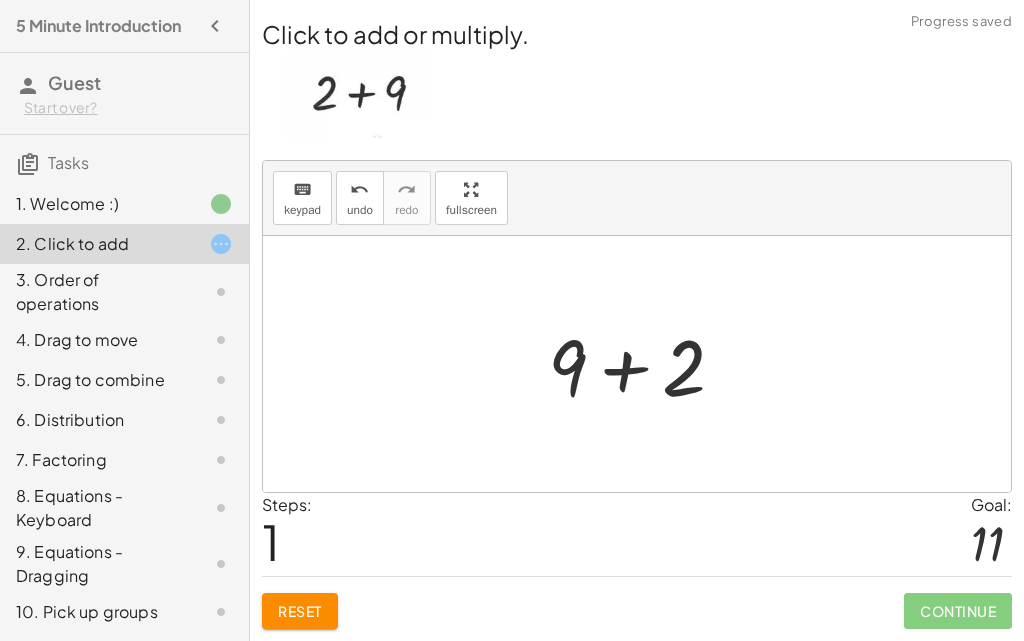 click on "Goal:" at bounding box center (991, 505) 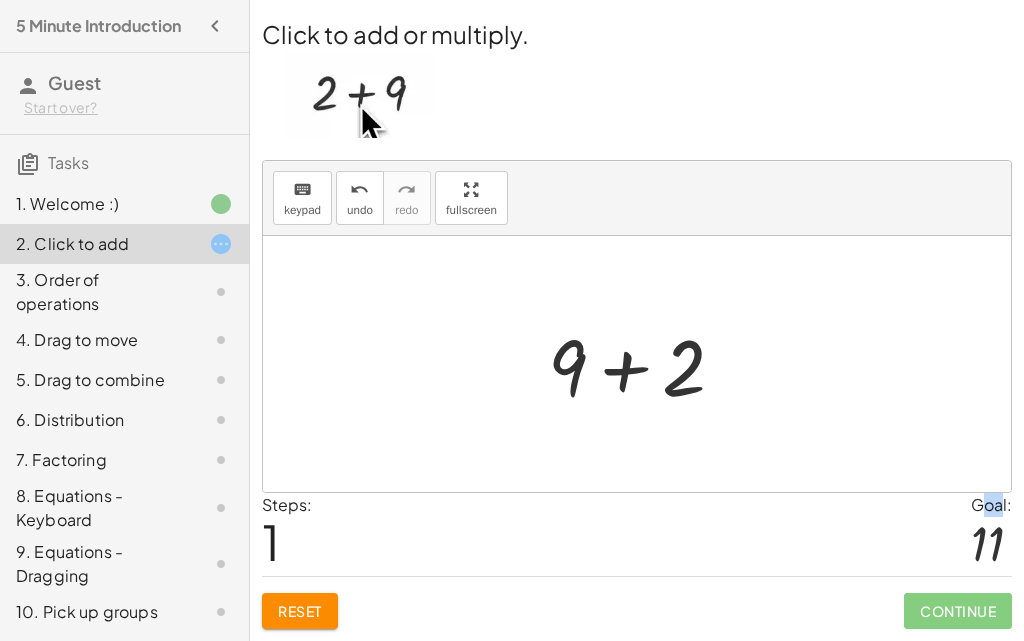 drag, startPoint x: 978, startPoint y: 503, endPoint x: 1005, endPoint y: 506, distance: 27.166155 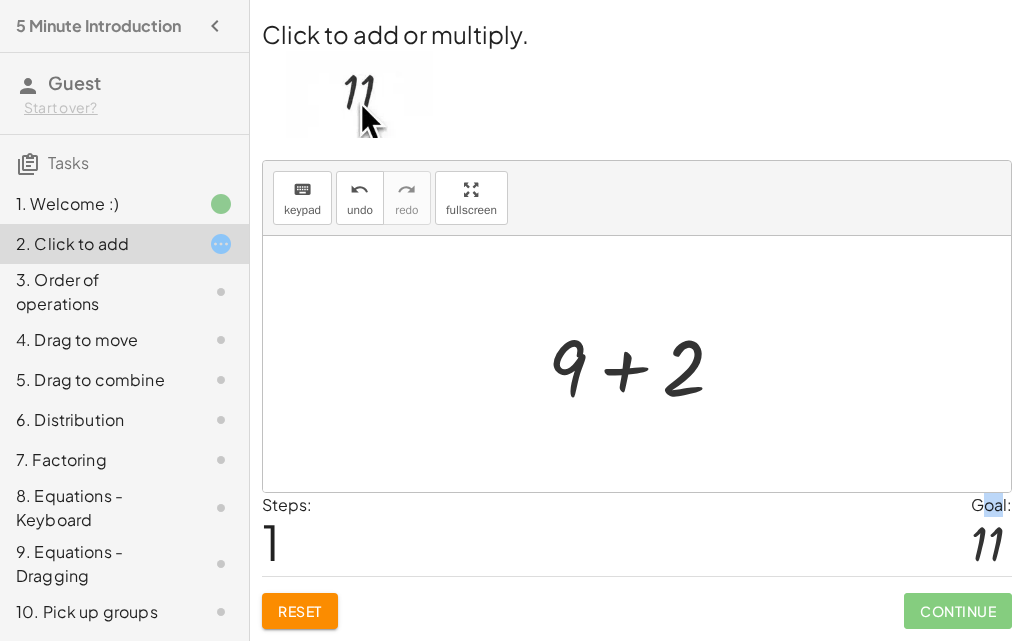click on "Goal:" at bounding box center (991, 505) 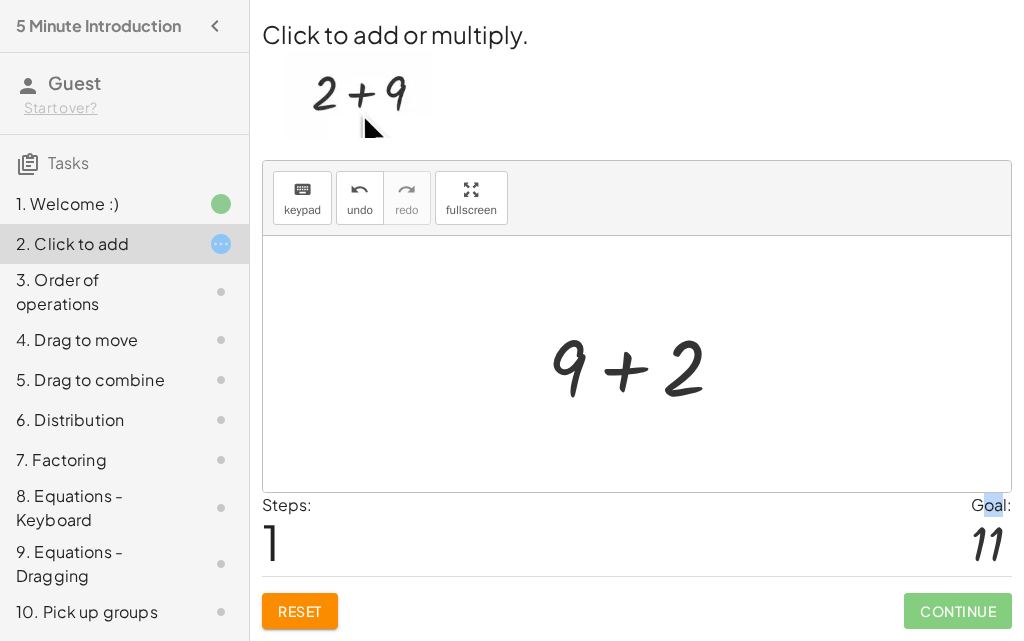 click at bounding box center (359, 94) 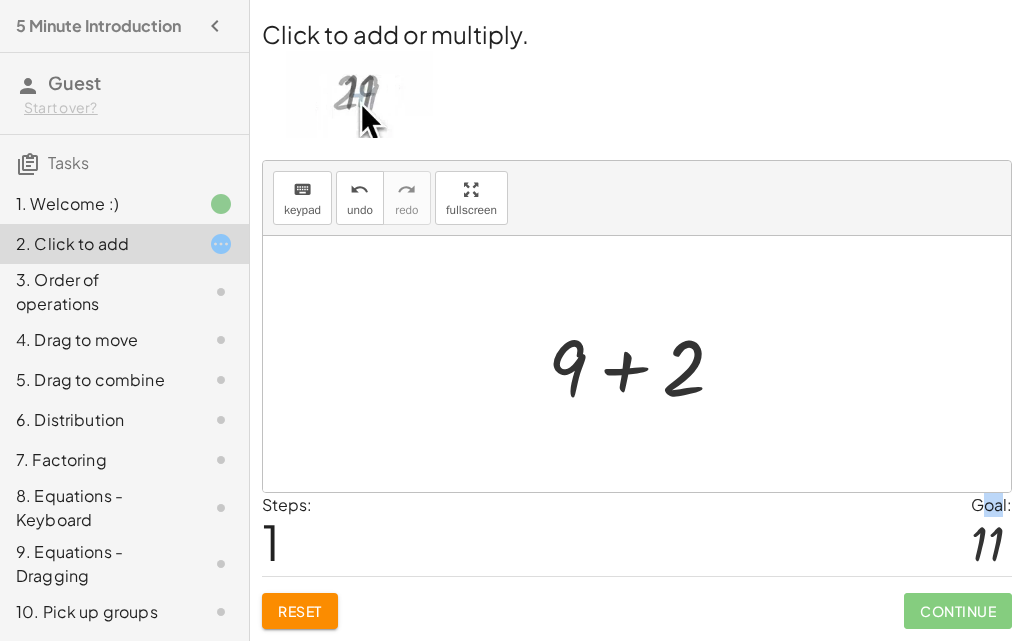 click at bounding box center (644, 364) 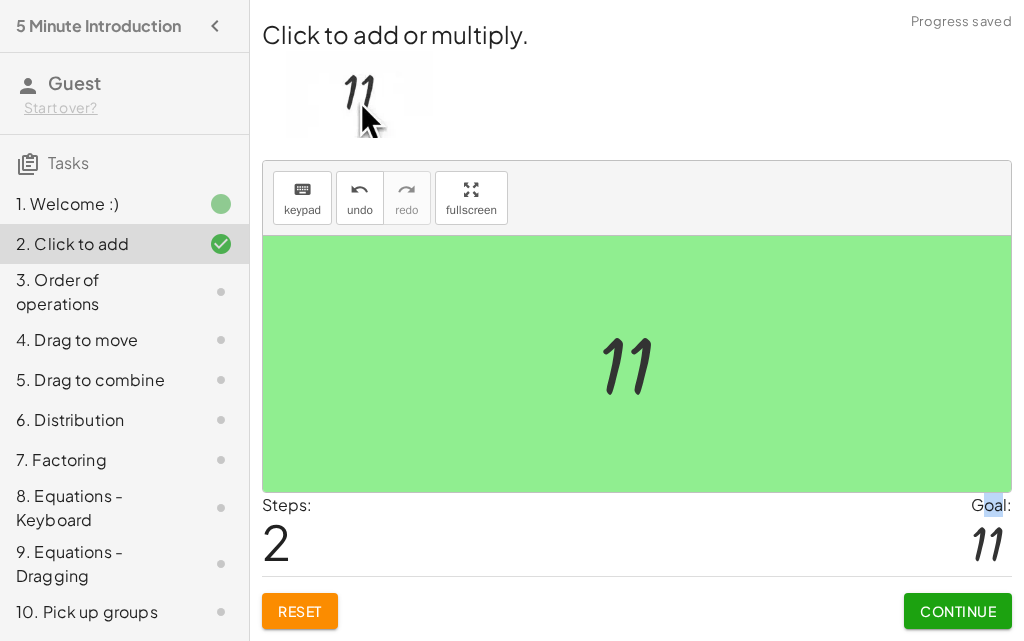 click on "Continue" at bounding box center (958, 611) 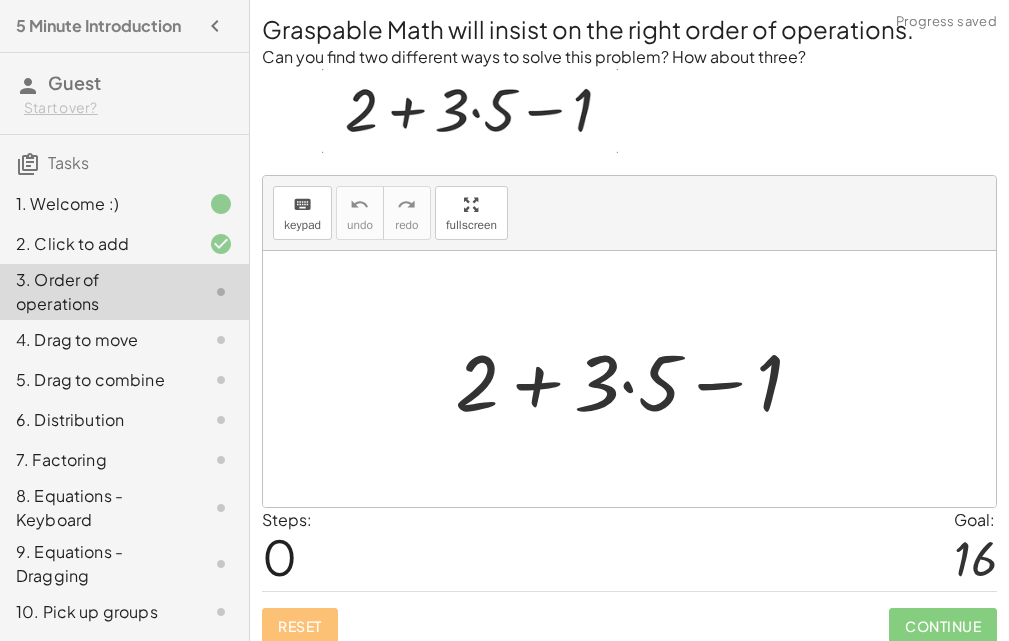 click at bounding box center (637, 379) 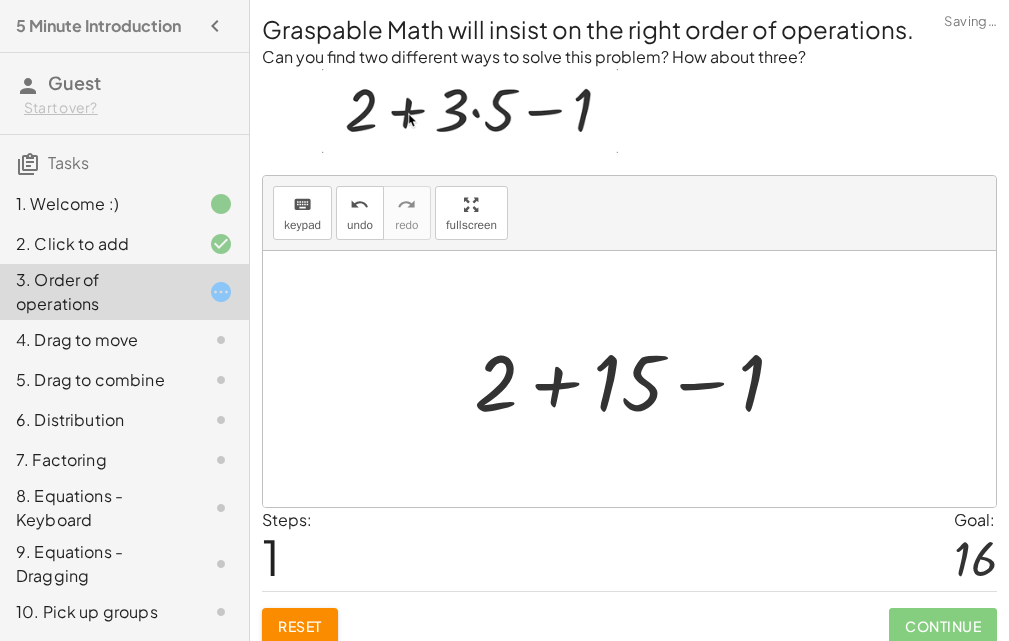 click at bounding box center (637, 379) 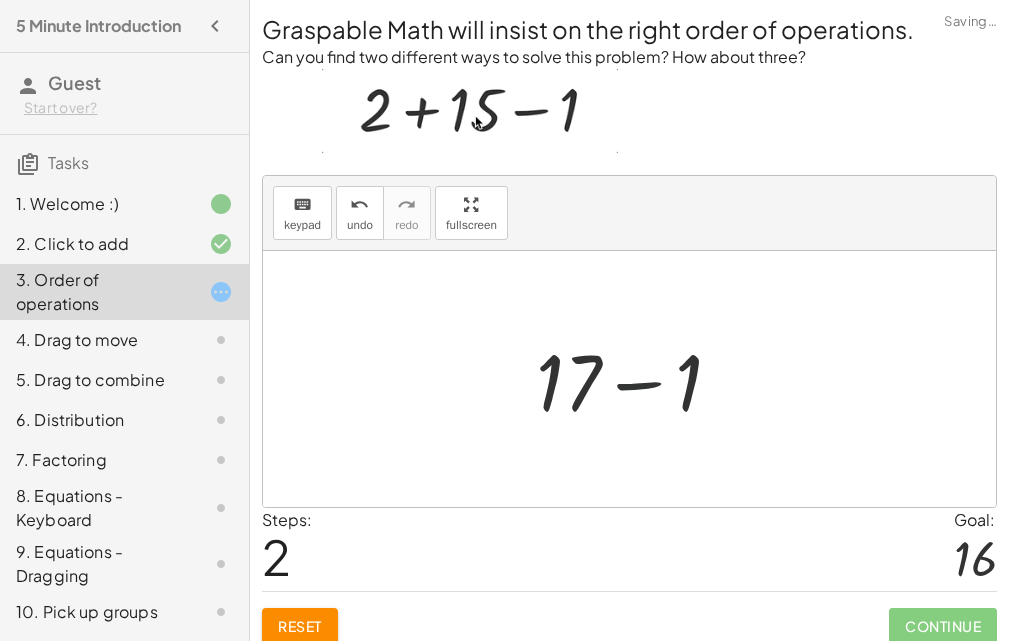 click at bounding box center (637, 379) 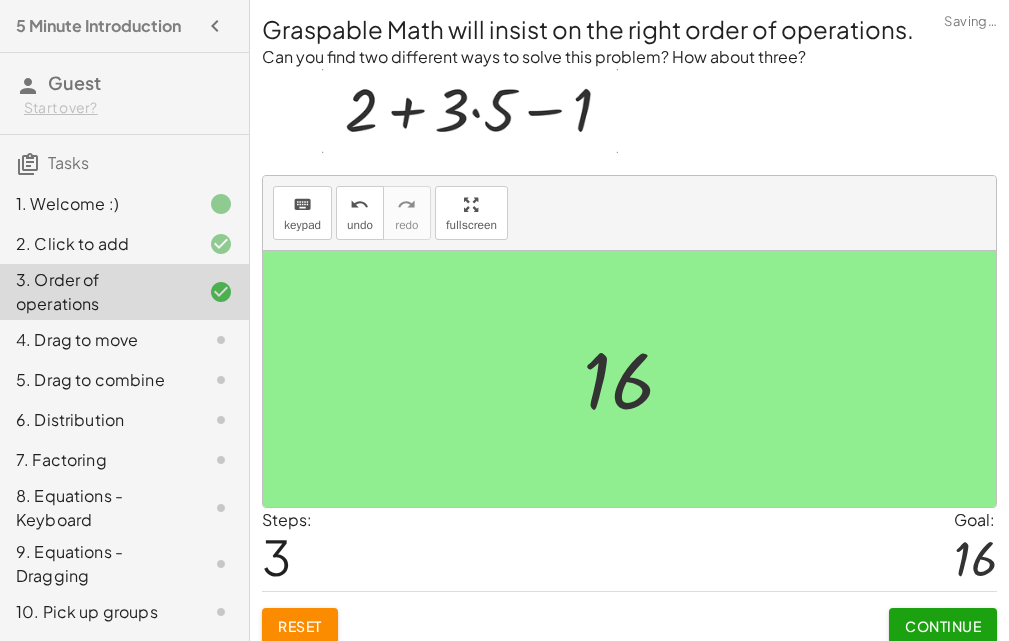 click on "Continue" 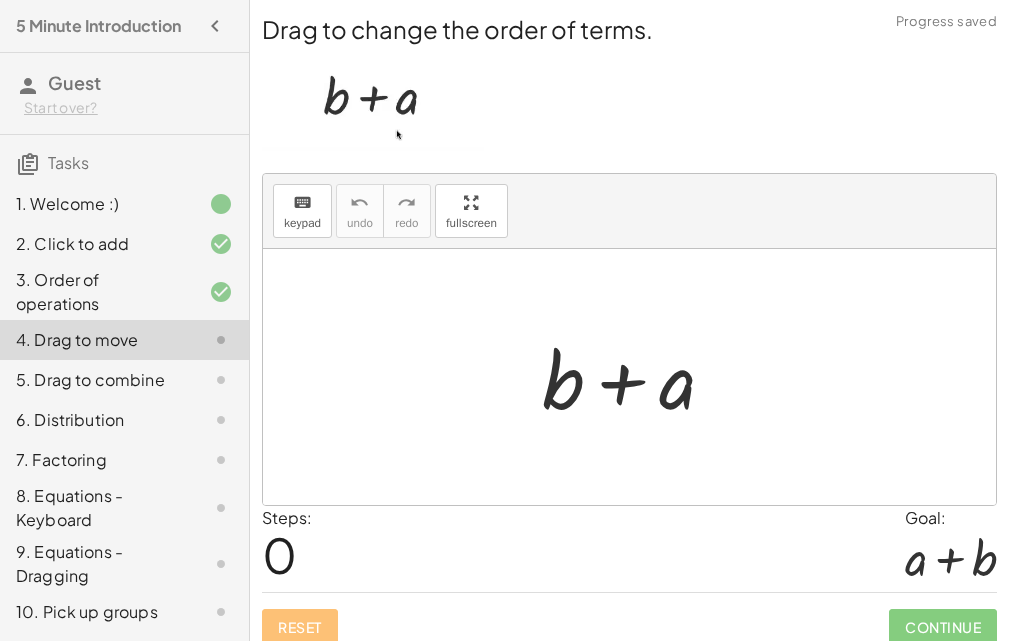 click at bounding box center [636, 377] 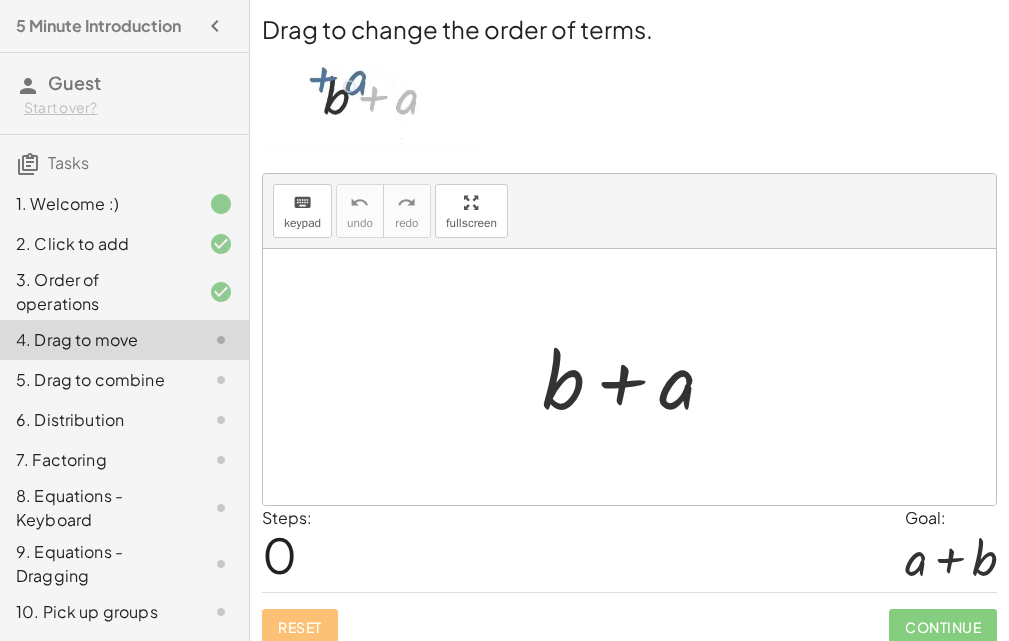drag, startPoint x: 684, startPoint y: 392, endPoint x: 550, endPoint y: 395, distance: 134.03358 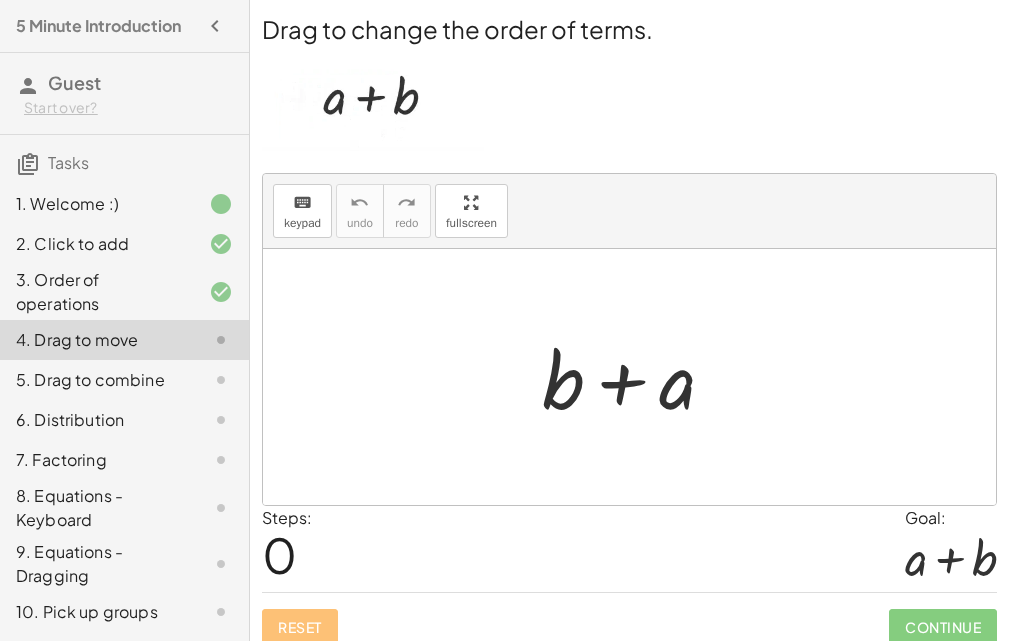 click at bounding box center (636, 377) 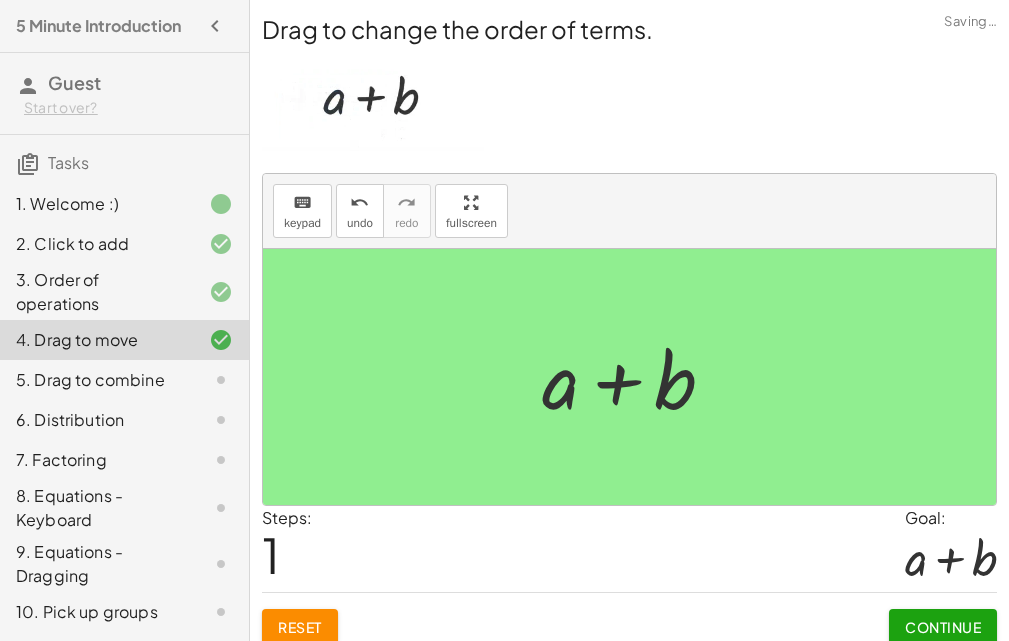 click on "Continue" 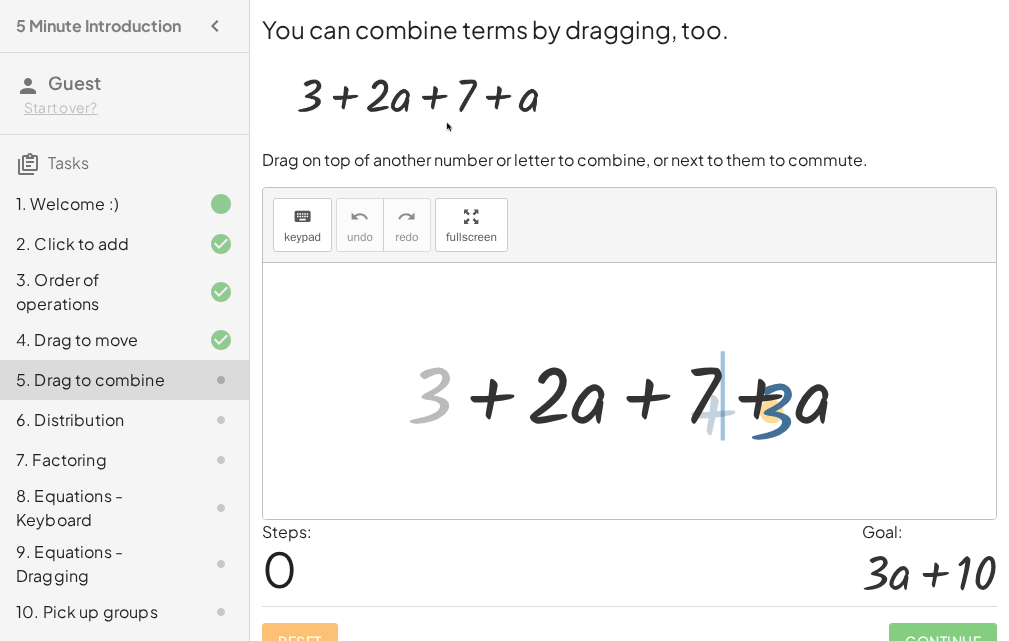 drag, startPoint x: 436, startPoint y: 400, endPoint x: 785, endPoint y: 413, distance: 349.24203 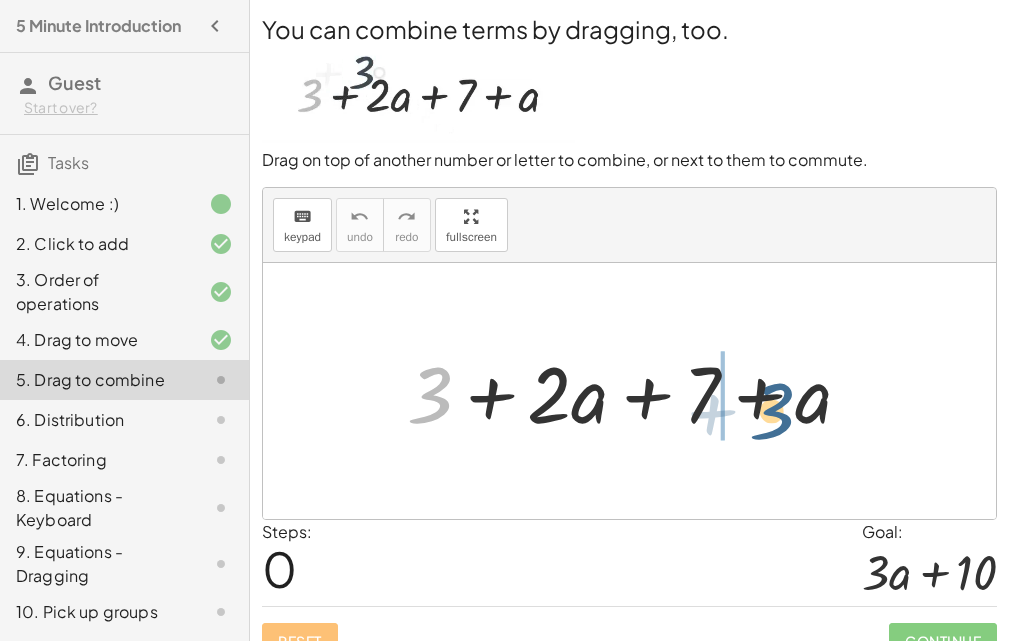 click at bounding box center [637, 391] 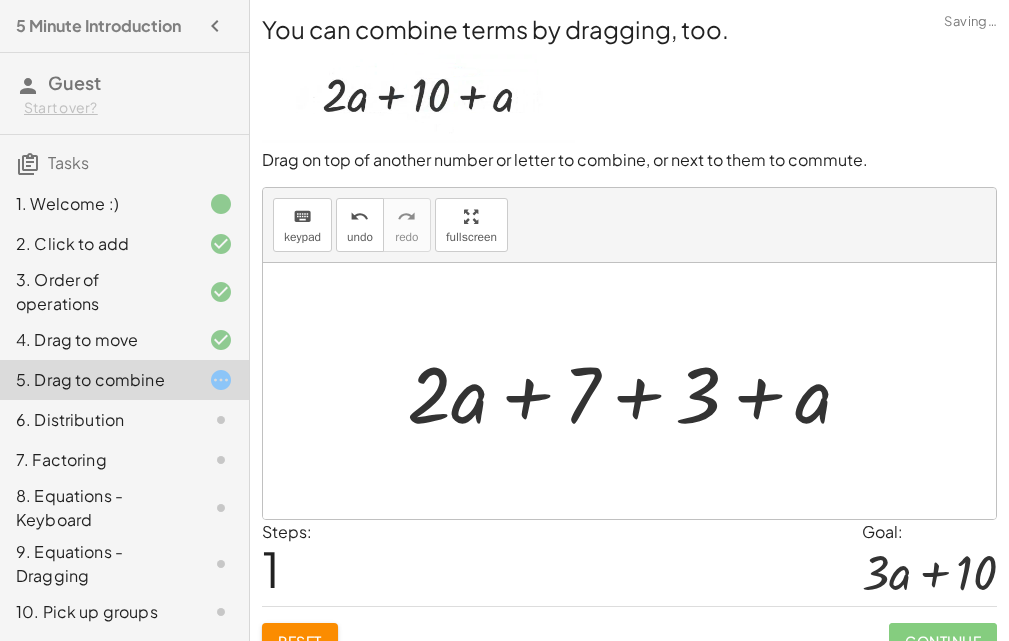 click at bounding box center (637, 391) 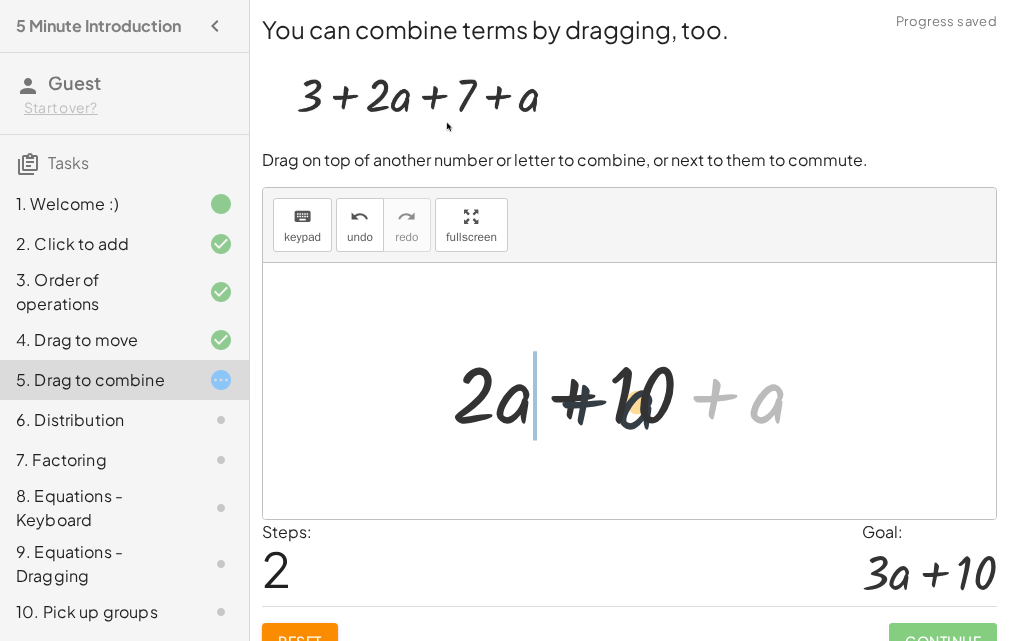 drag, startPoint x: 769, startPoint y: 403, endPoint x: 617, endPoint y: 414, distance: 152.3975 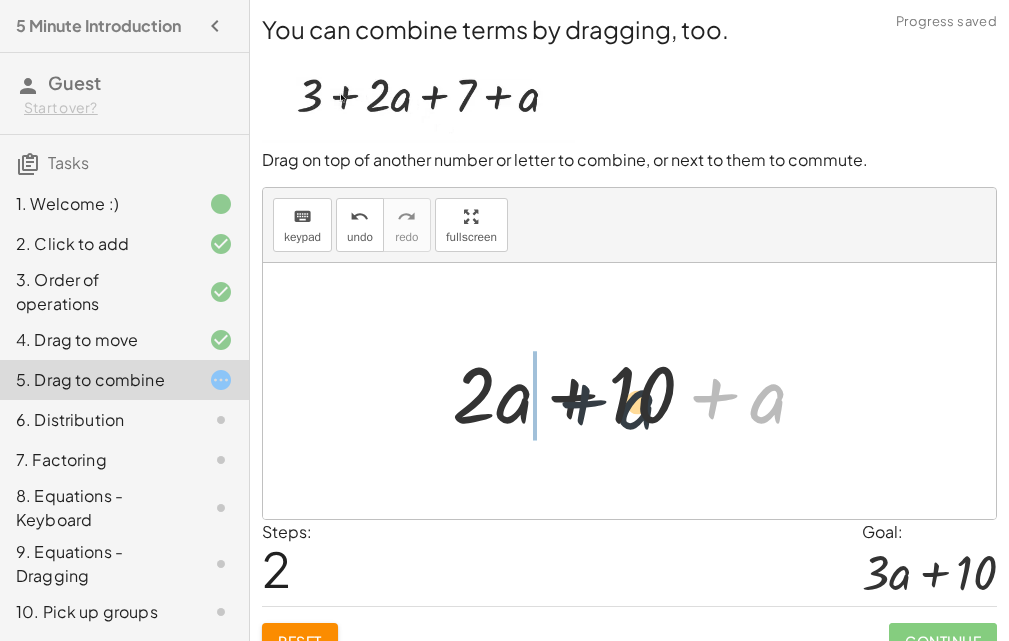click at bounding box center [637, 391] 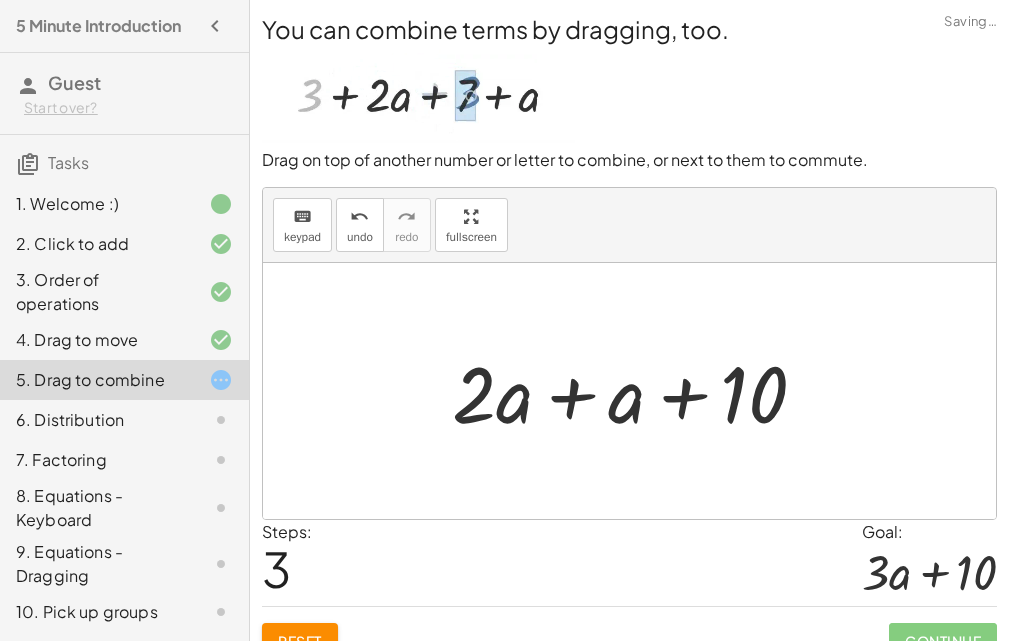 click at bounding box center [637, 391] 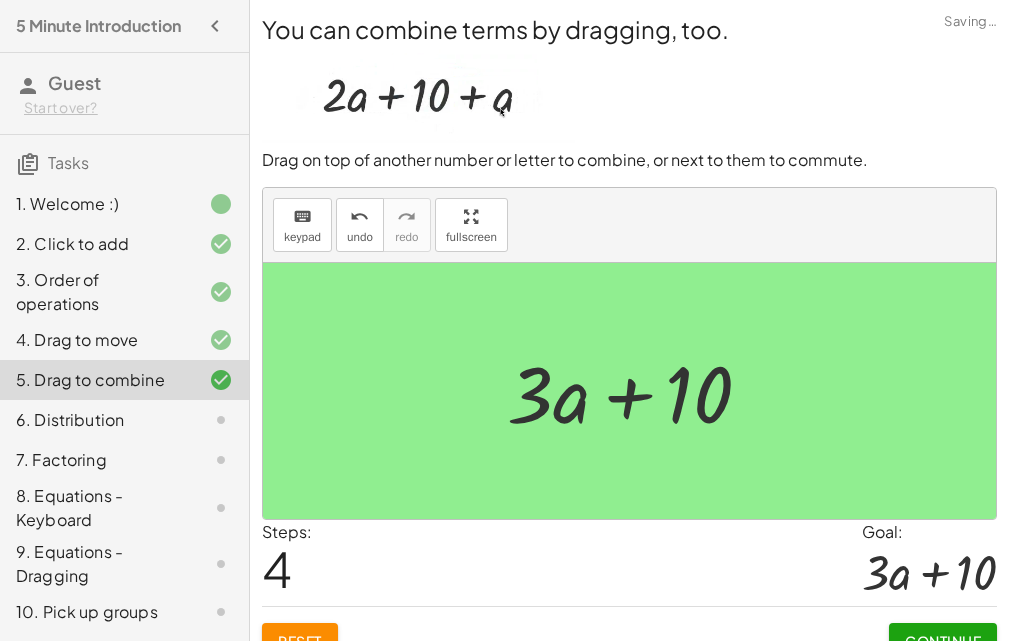 click at bounding box center [637, 391] 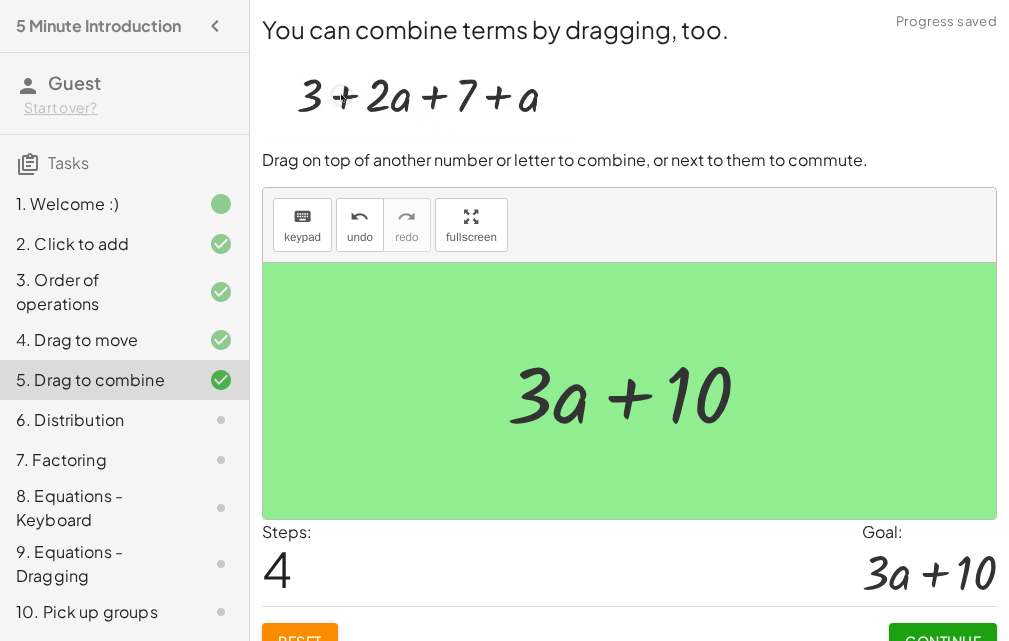 click on "Continue" 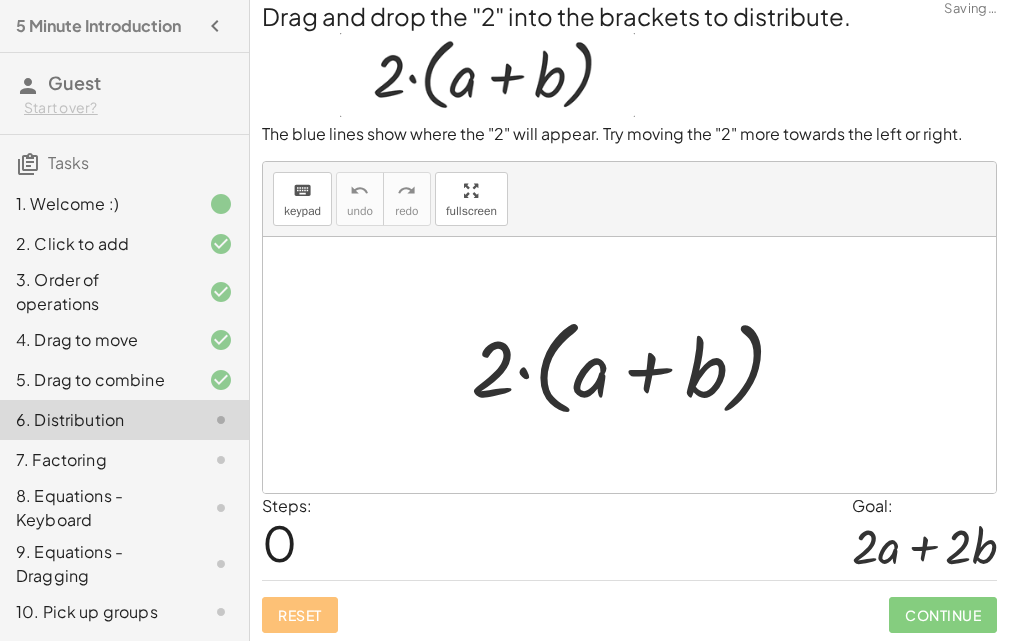 scroll, scrollTop: 17, scrollLeft: 0, axis: vertical 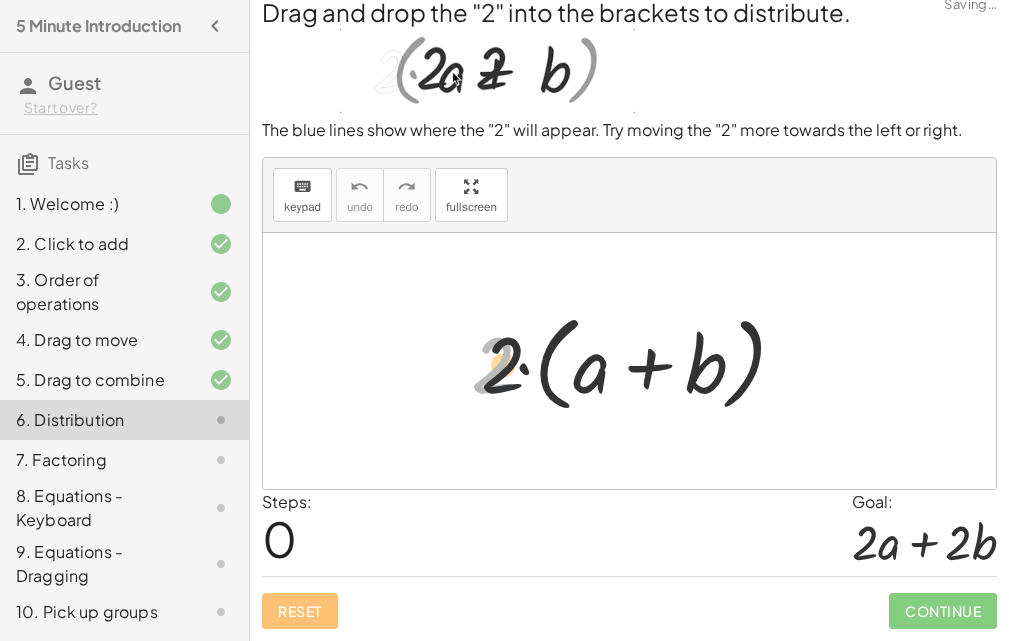 drag, startPoint x: 504, startPoint y: 366, endPoint x: 590, endPoint y: 365, distance: 86.00581 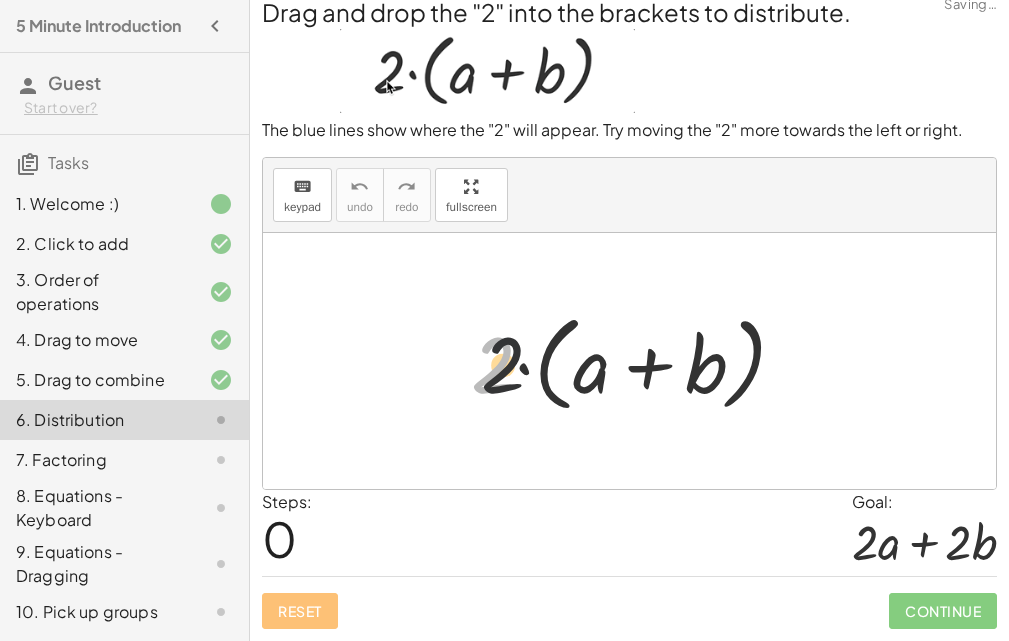 click at bounding box center (636, 361) 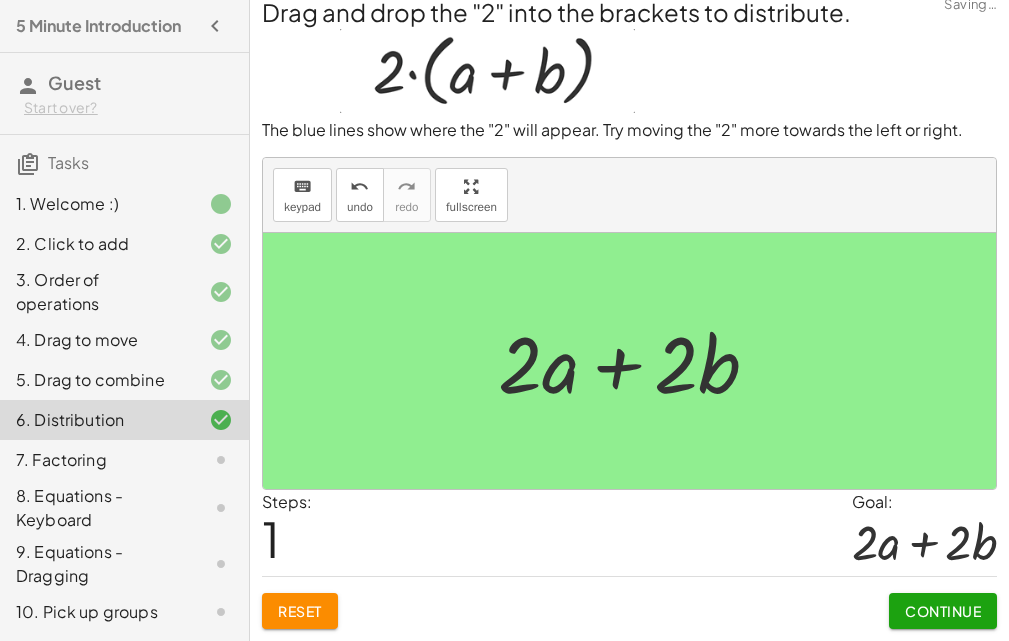 click on "Continue" at bounding box center [943, 611] 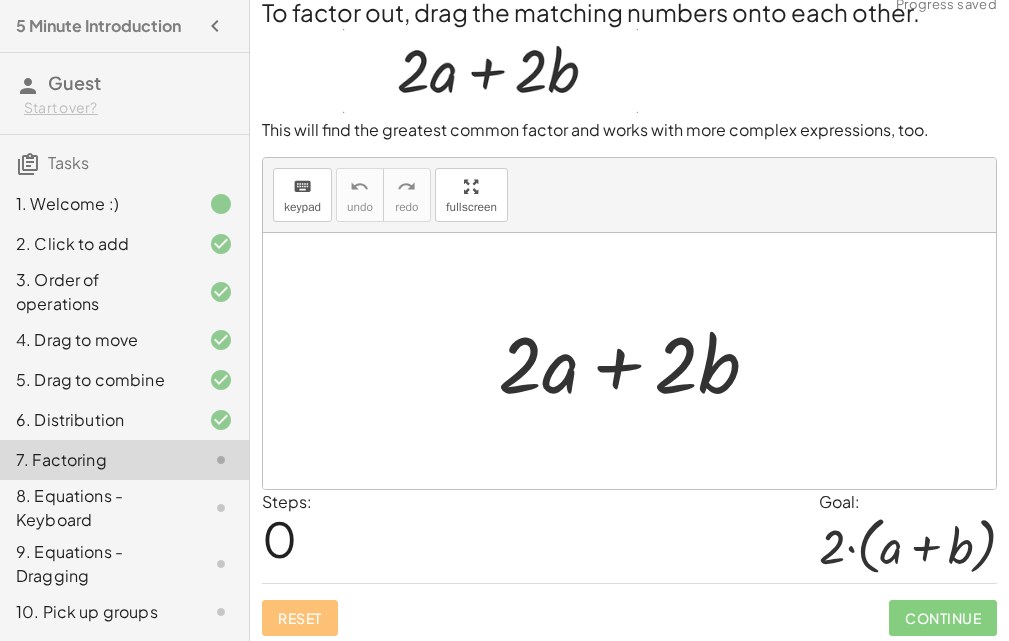 click at bounding box center (636, 361) 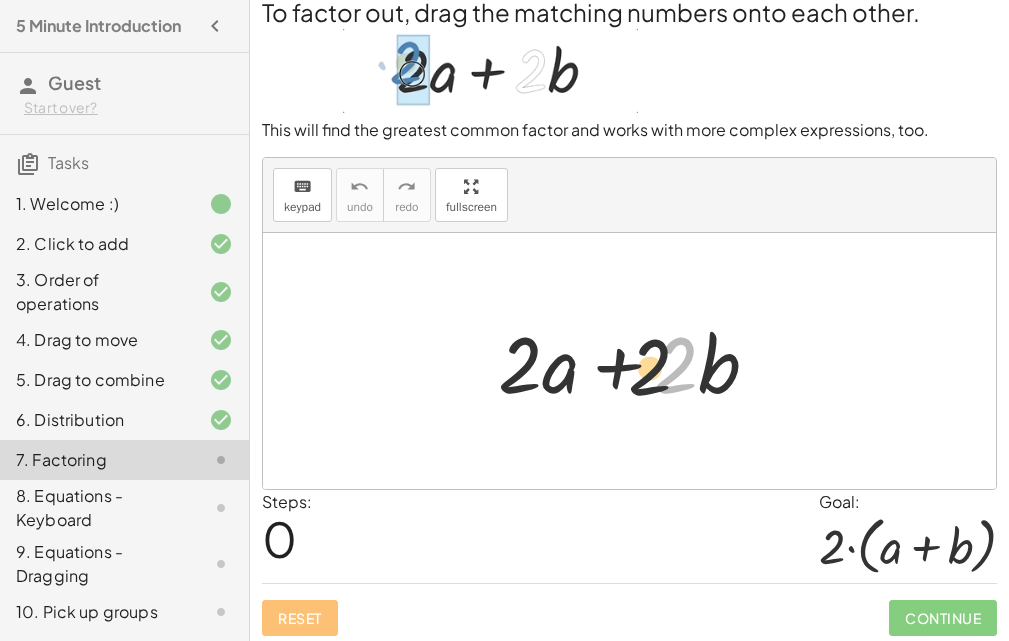drag, startPoint x: 643, startPoint y: 382, endPoint x: 596, endPoint y: 378, distance: 47.169907 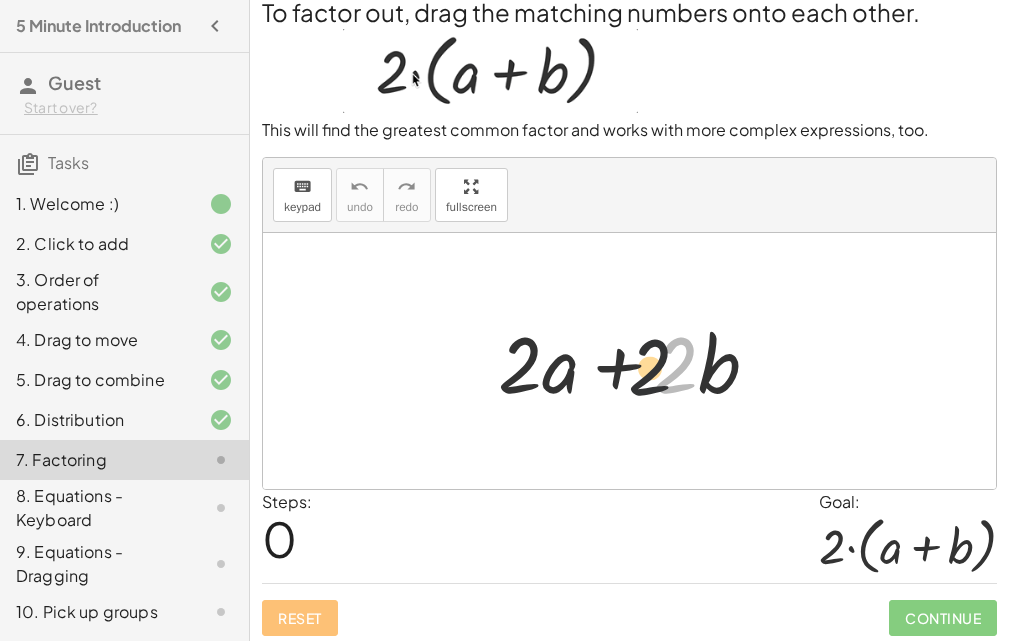 click at bounding box center [636, 361] 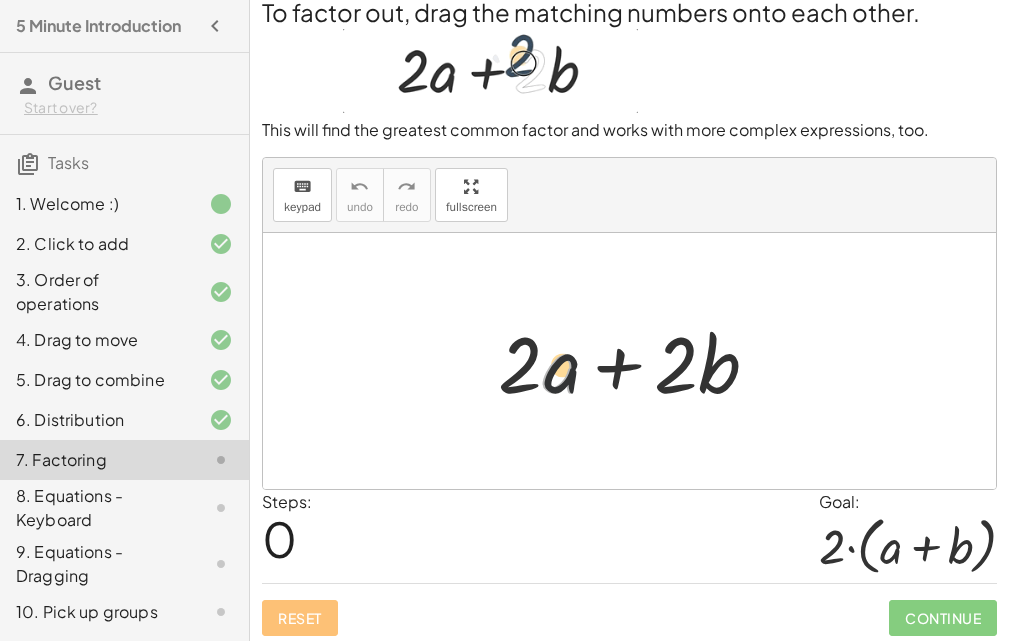 drag, startPoint x: 573, startPoint y: 379, endPoint x: 663, endPoint y: 384, distance: 90.13878 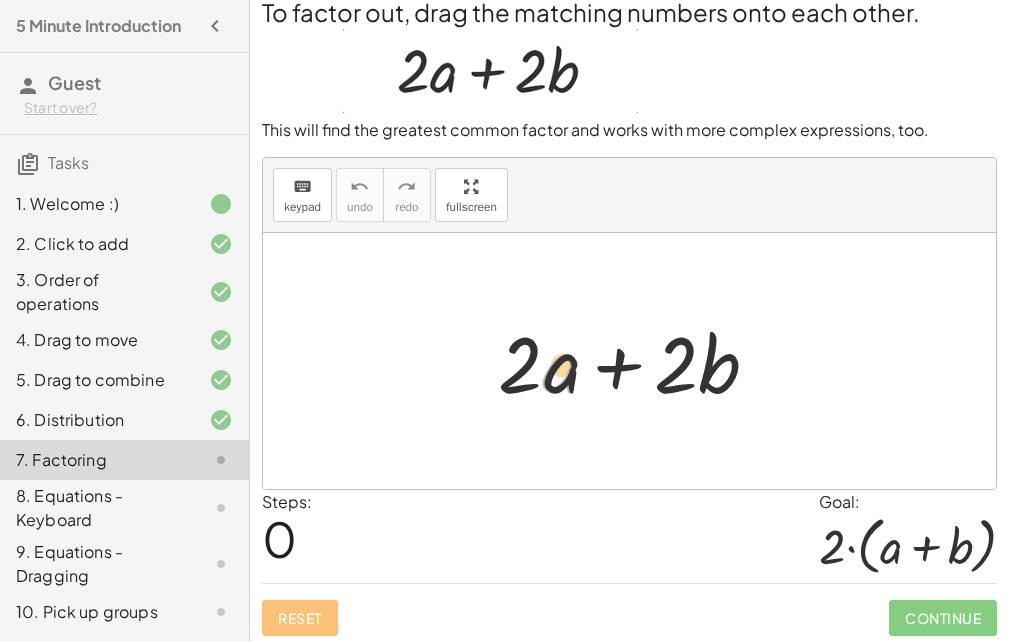 click at bounding box center [636, 361] 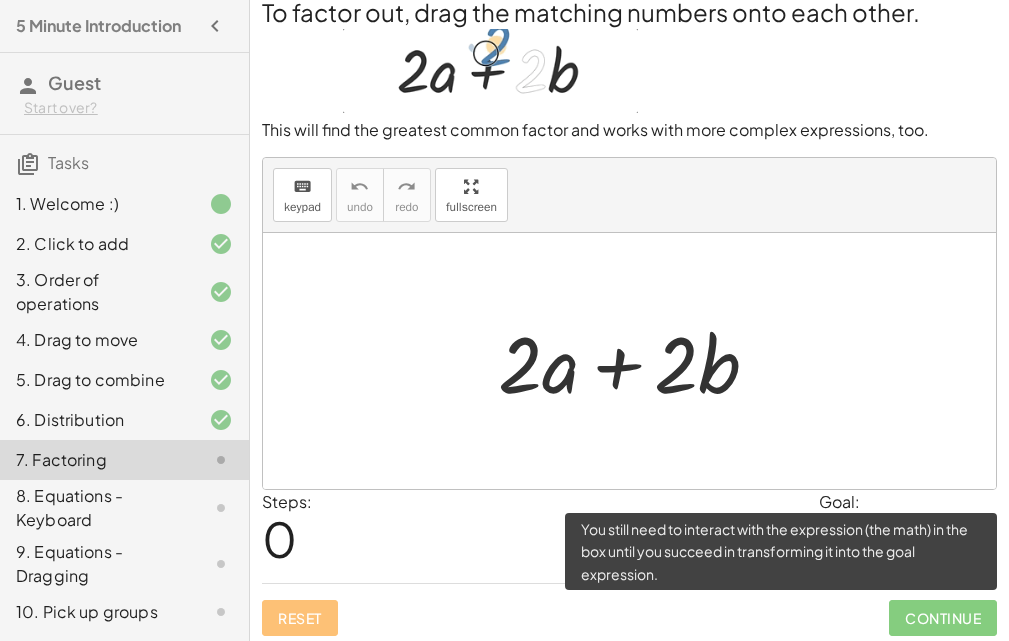 click on "Continue" 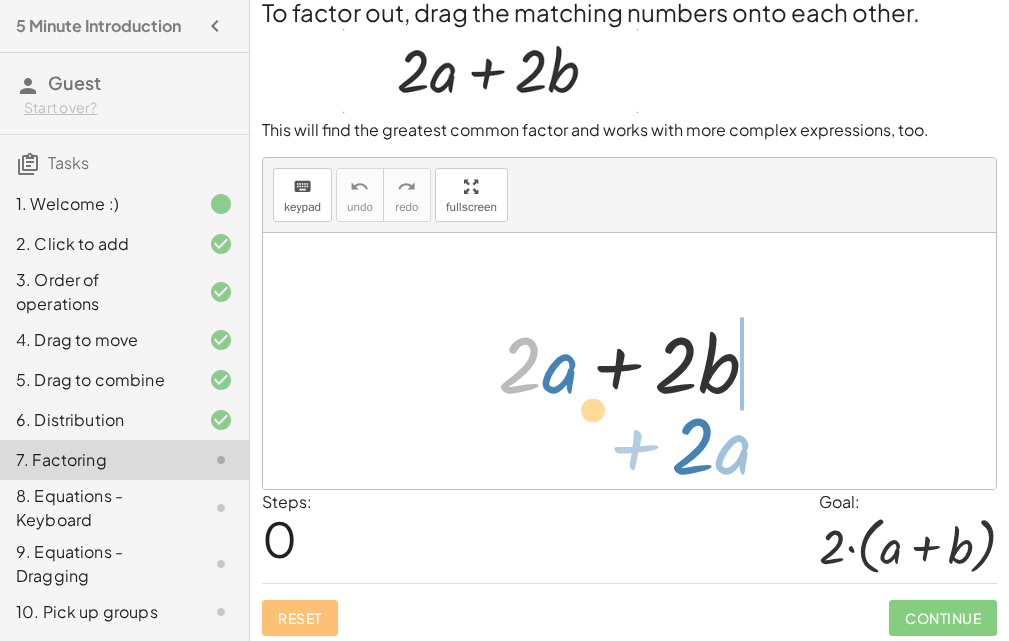drag, startPoint x: 498, startPoint y: 317, endPoint x: 875, endPoint y: 421, distance: 391.08182 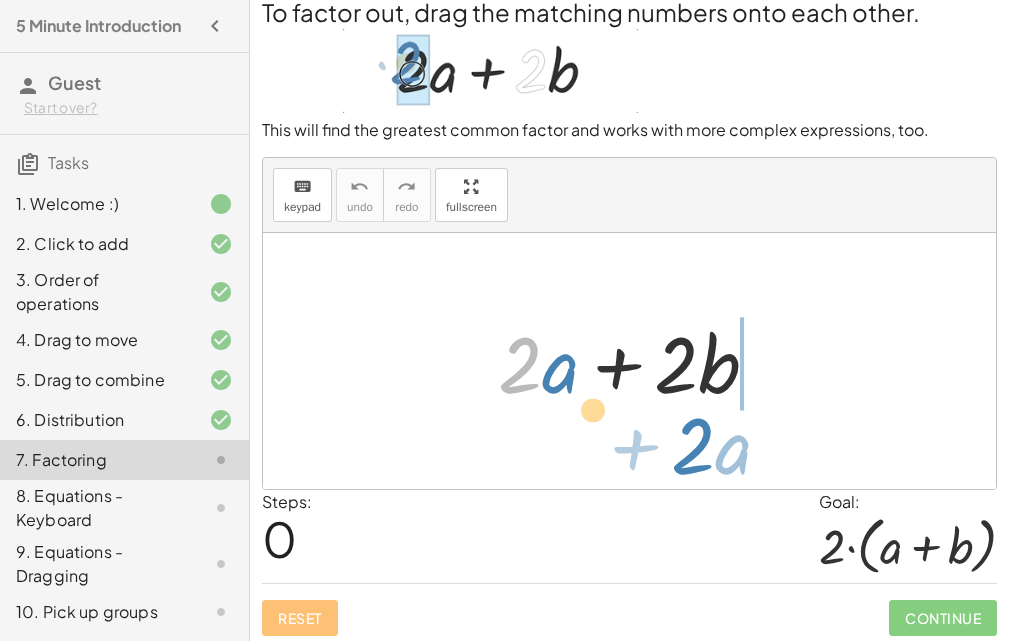 click on "· 2 + · a + · 2 · a + · 2 · b" at bounding box center (629, 361) 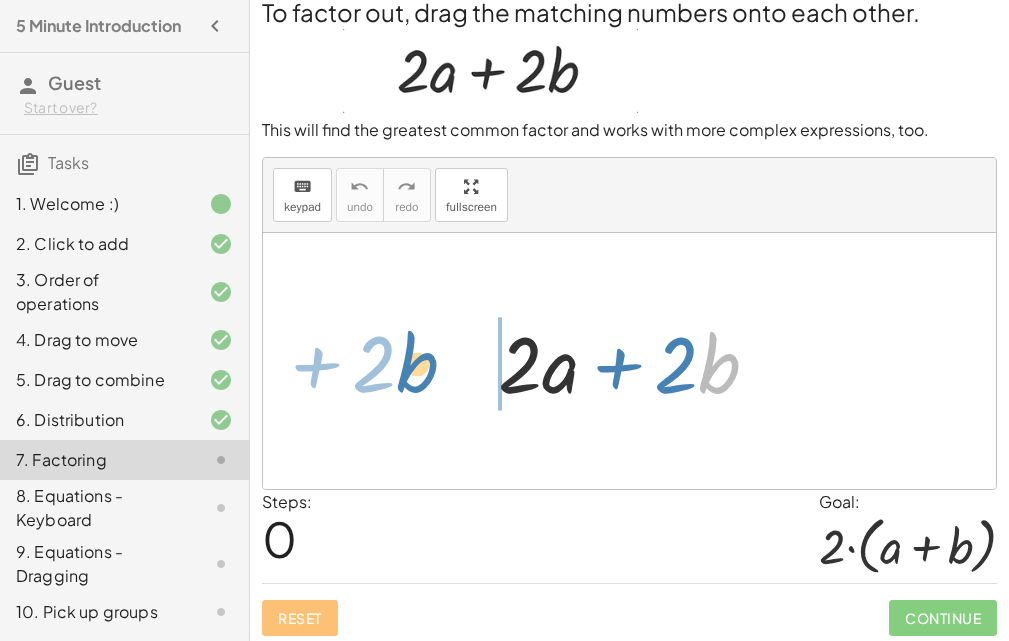 drag, startPoint x: 699, startPoint y: 367, endPoint x: 380, endPoint y: 367, distance: 319 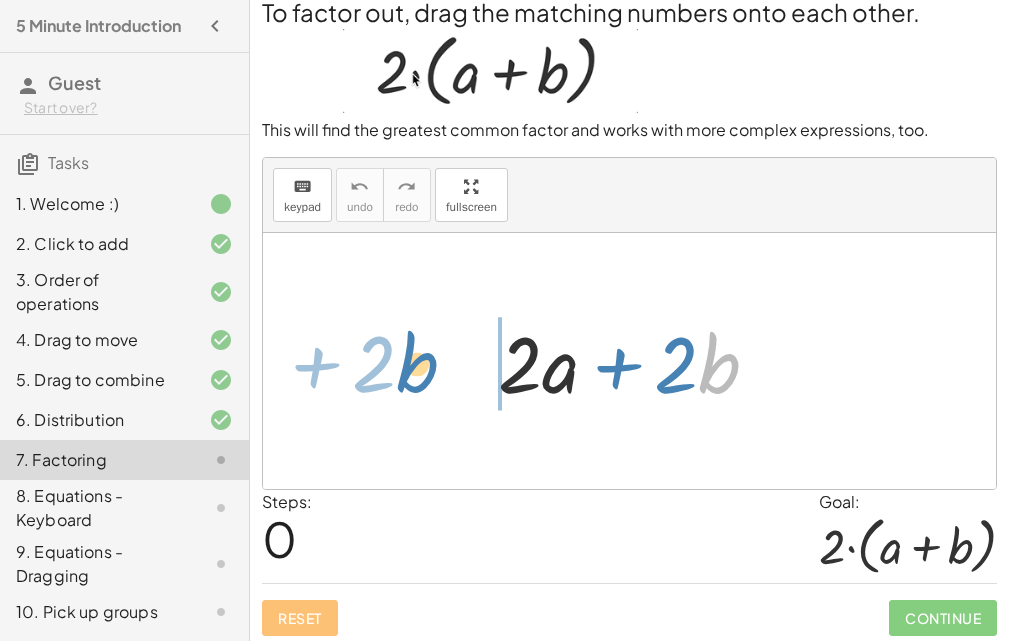 click on "· b + · 2 + · 2 · a + · 2 · b" at bounding box center (629, 361) 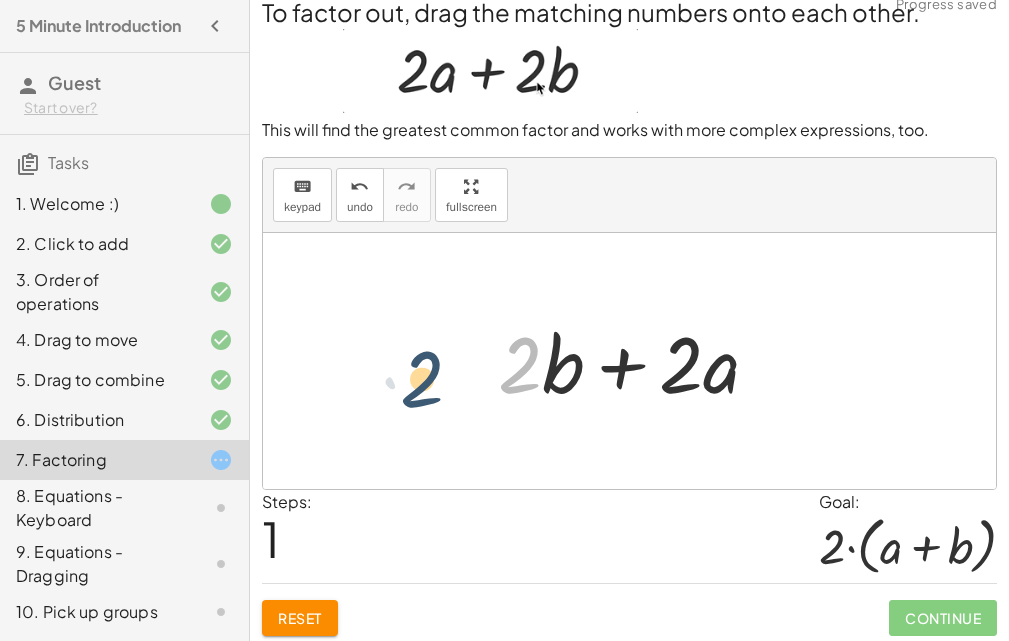 drag, startPoint x: 510, startPoint y: 372, endPoint x: 405, endPoint y: 389, distance: 106.36729 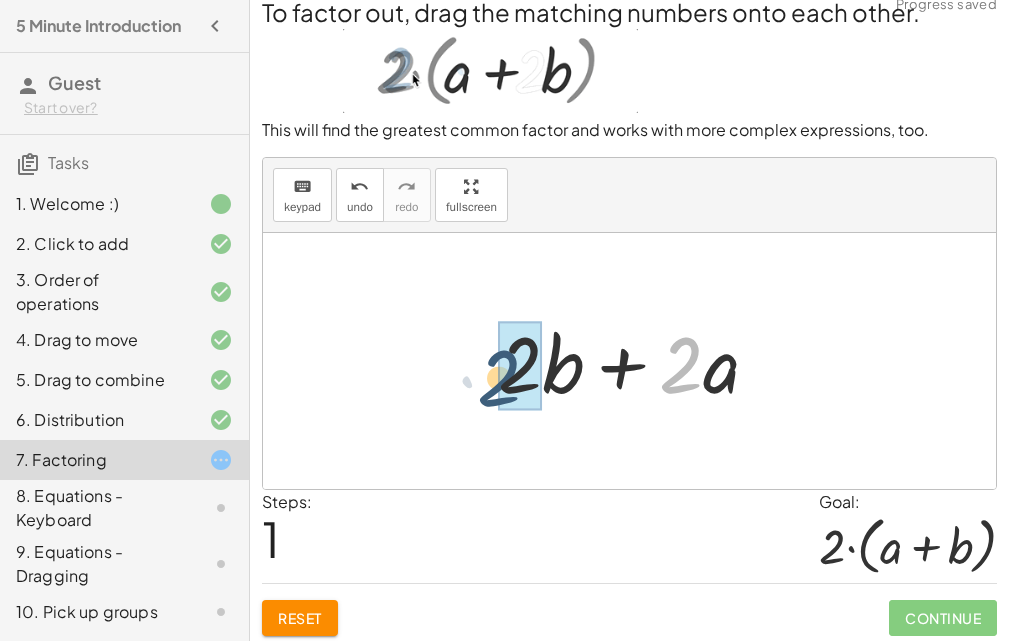 drag, startPoint x: 674, startPoint y: 372, endPoint x: 489, endPoint y: 385, distance: 185.45619 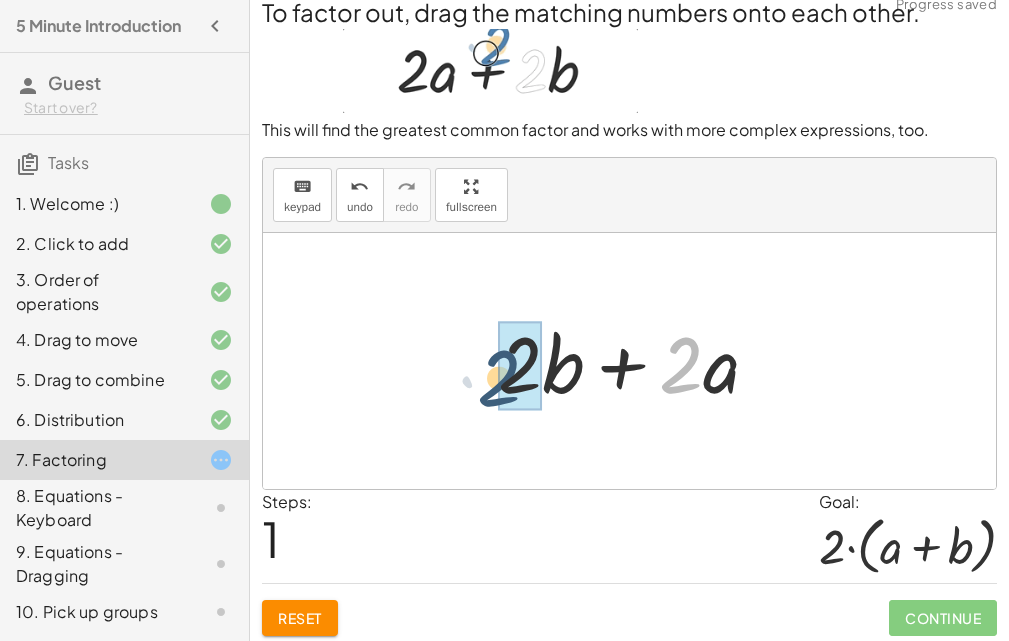 click at bounding box center [636, 361] 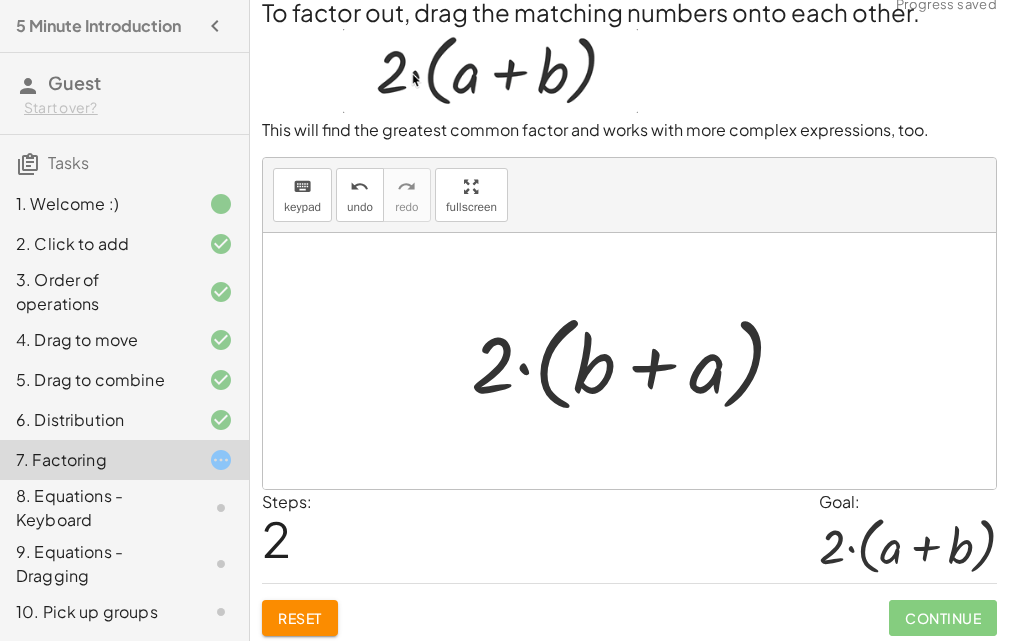 click on "Continue" 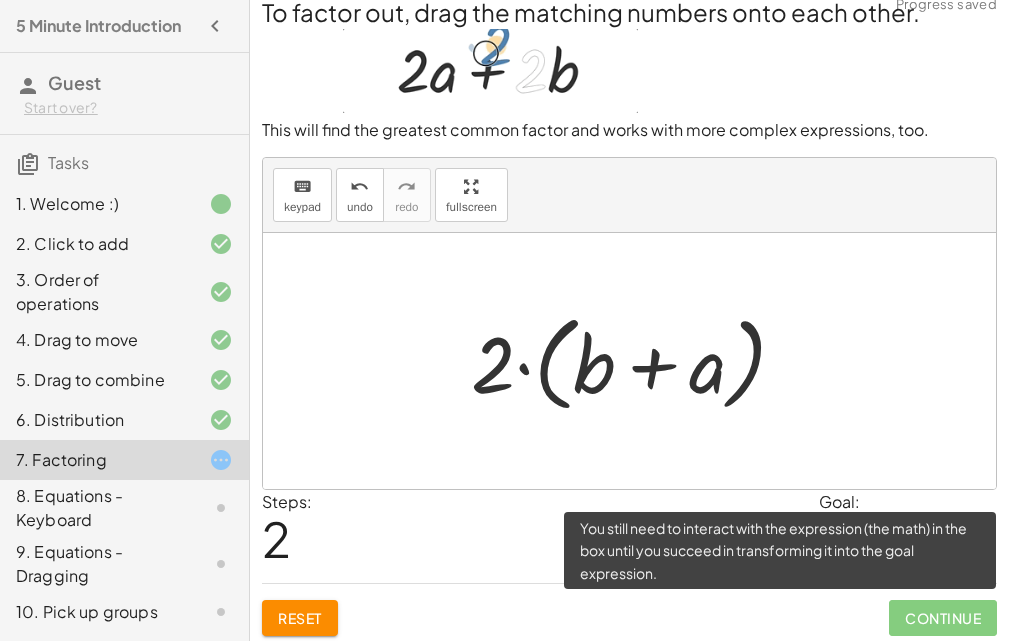 click on "Continue" 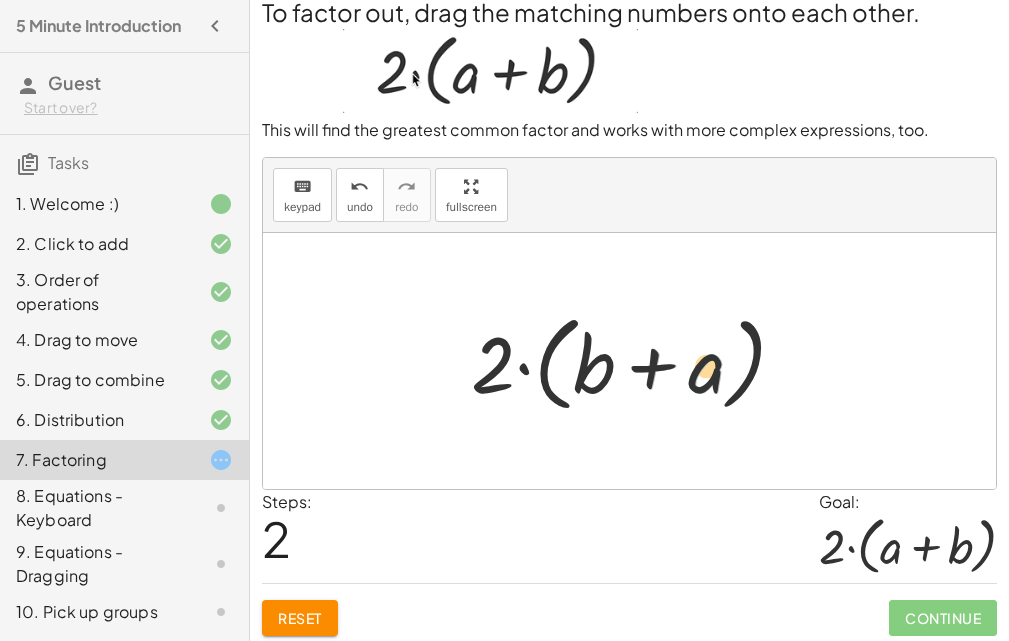 drag, startPoint x: 711, startPoint y: 380, endPoint x: 584, endPoint y: 382, distance: 127.01575 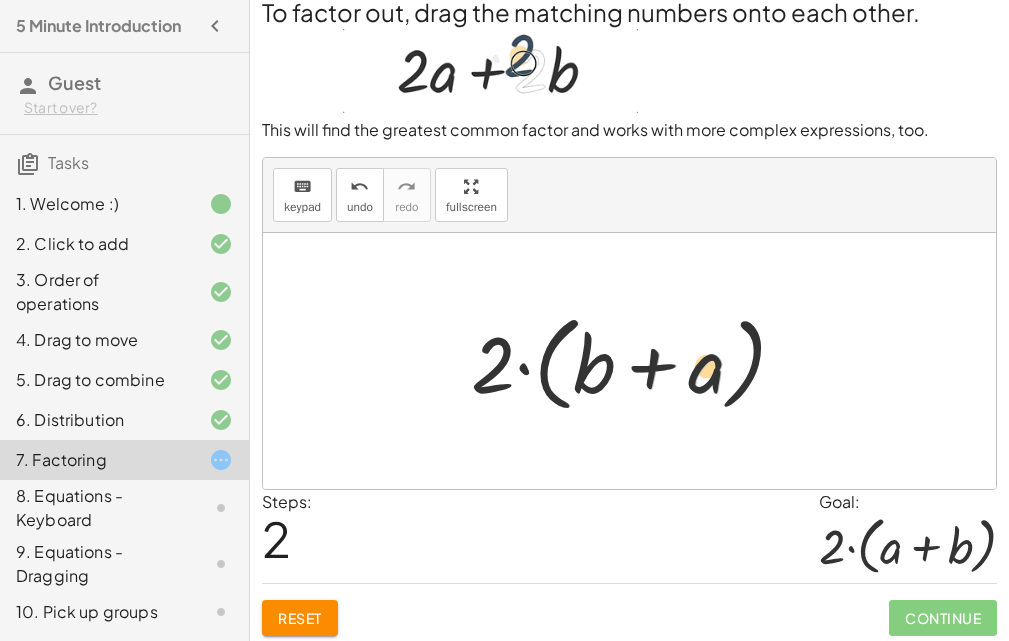 click at bounding box center (636, 361) 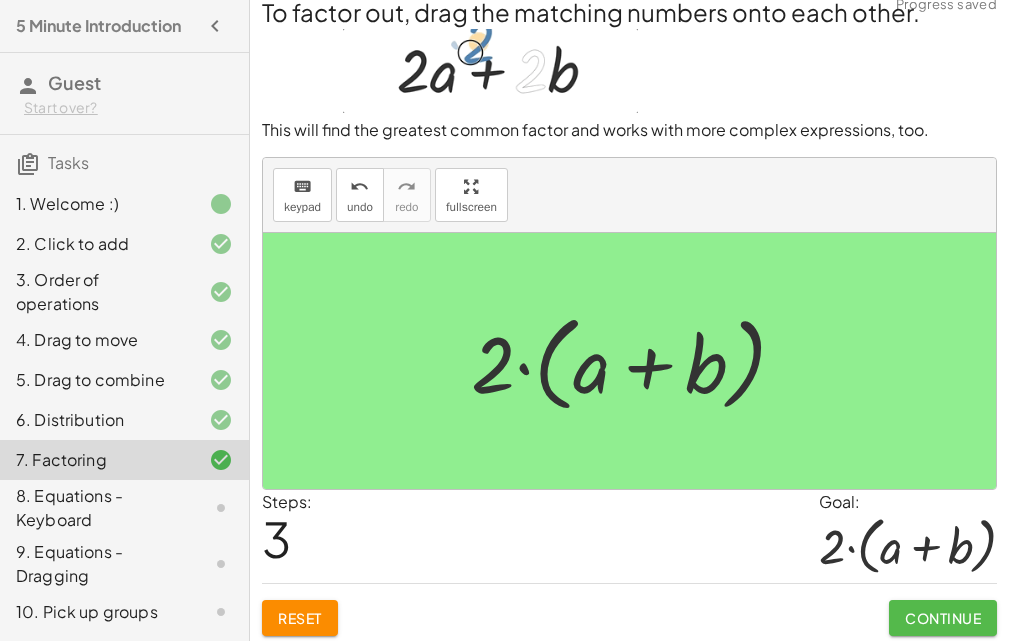 click on "Continue" 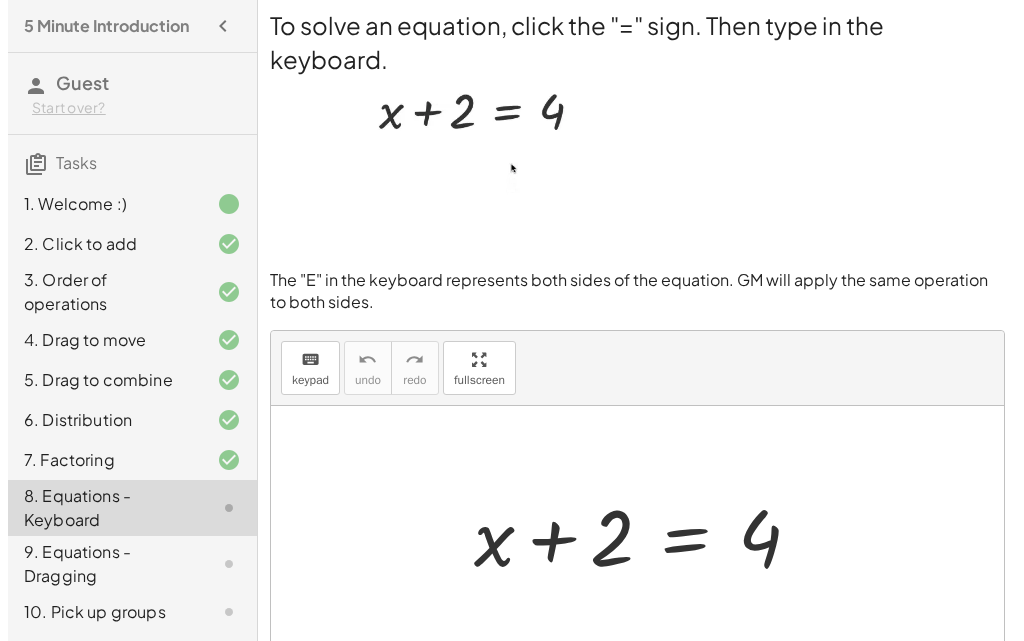 scroll, scrollTop: 0, scrollLeft: 0, axis: both 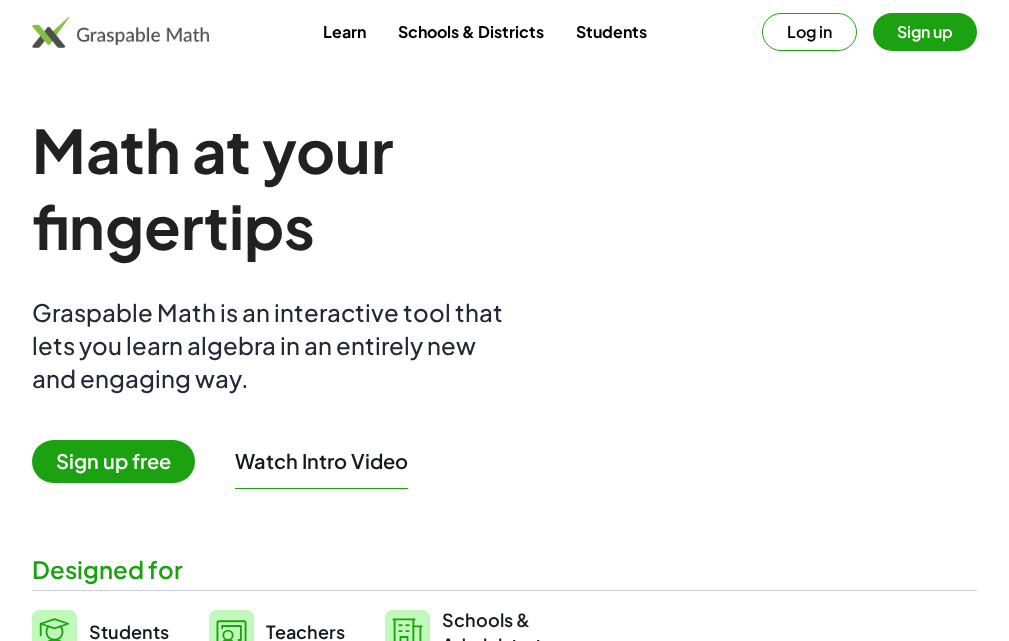 drag, startPoint x: 530, startPoint y: 170, endPoint x: 579, endPoint y: 112, distance: 75.9276 